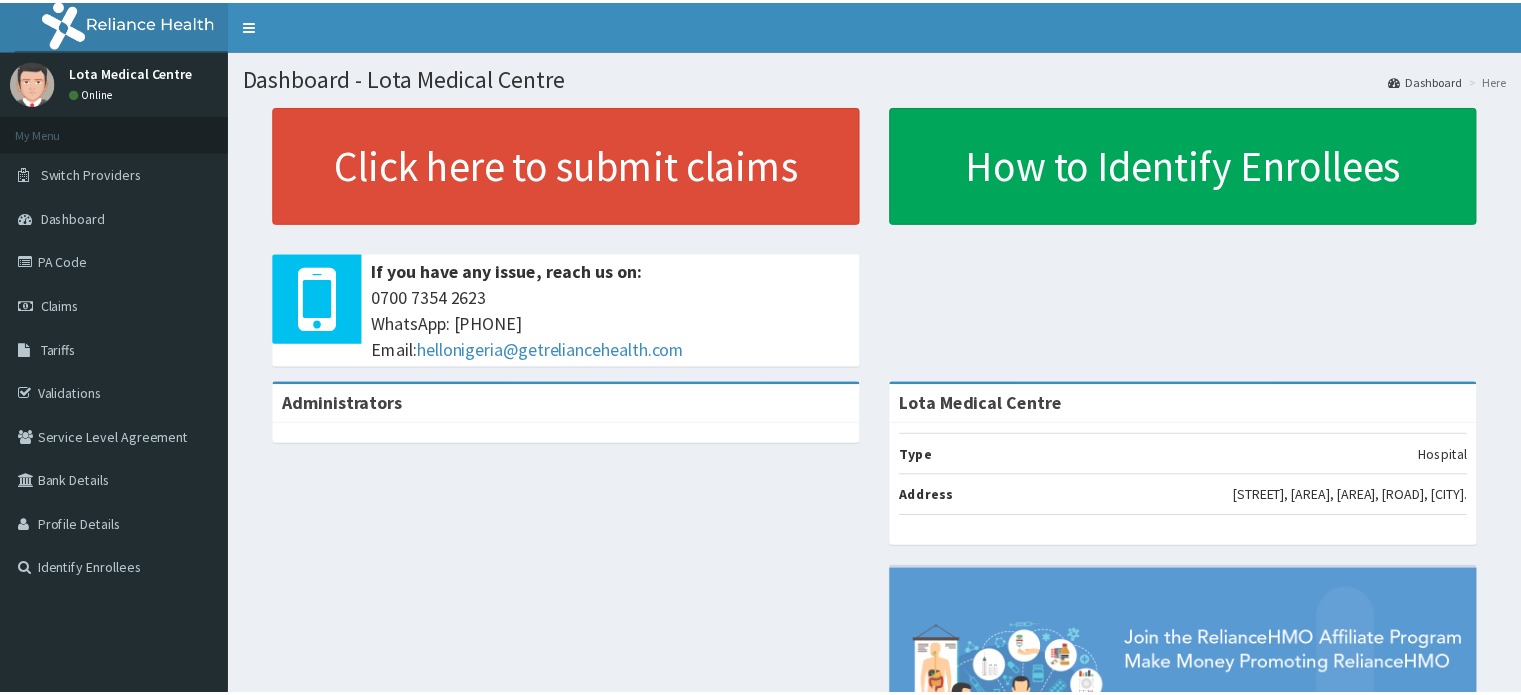 scroll, scrollTop: 0, scrollLeft: 0, axis: both 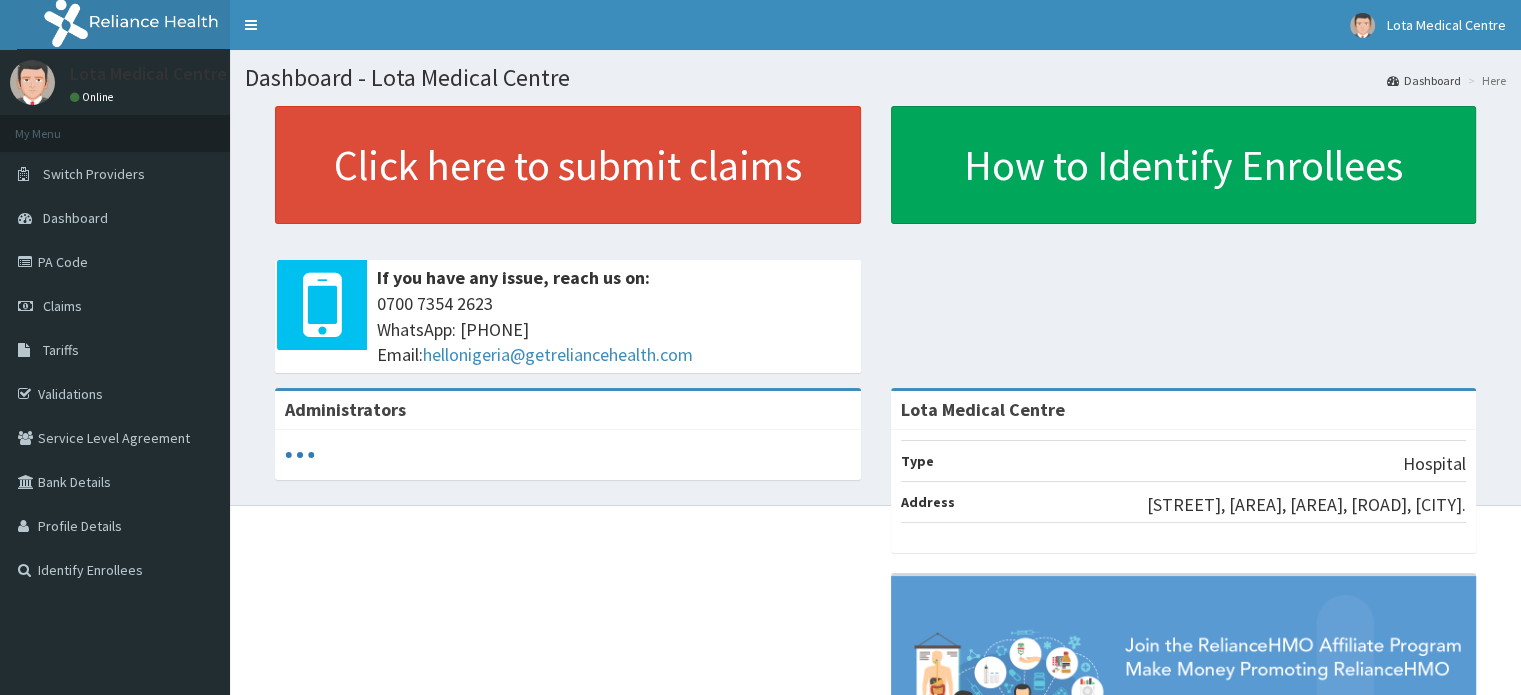 click on "Claims" at bounding box center (115, 306) 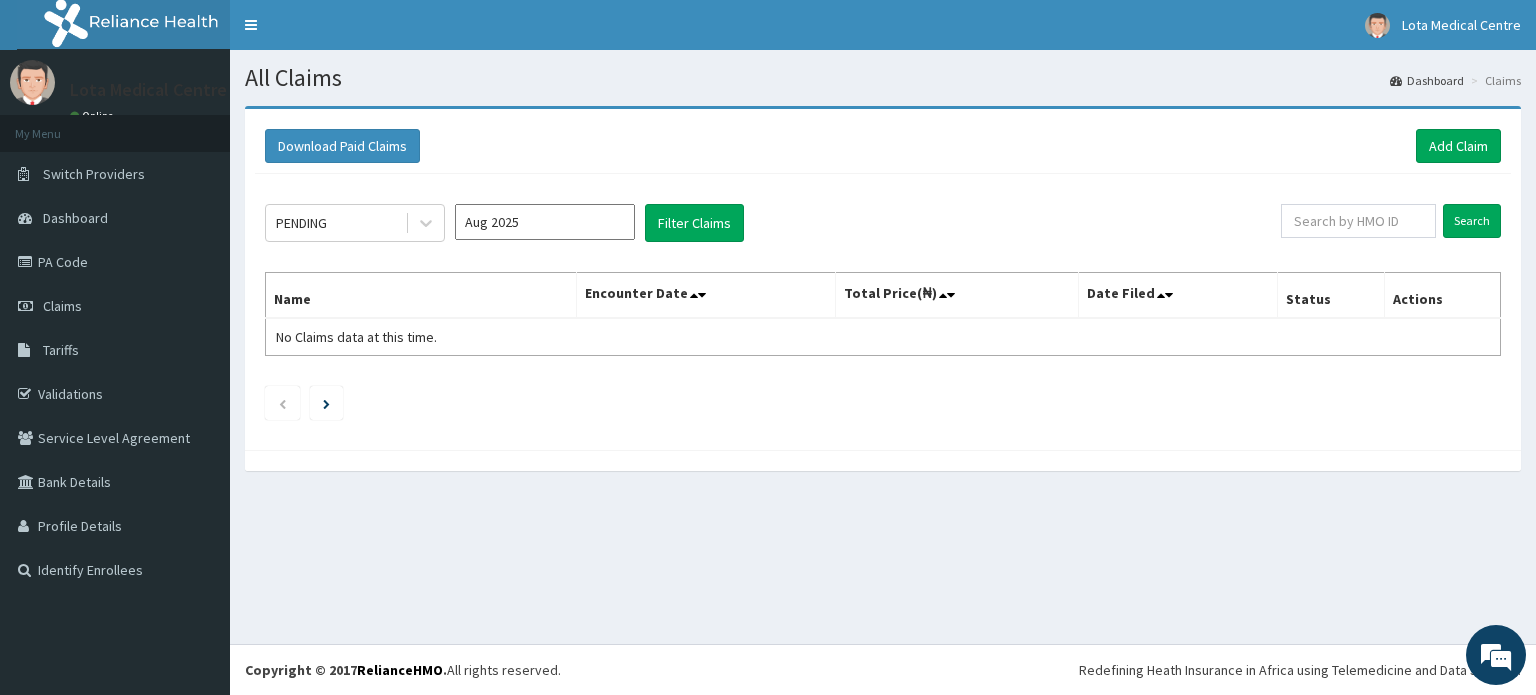 scroll, scrollTop: 0, scrollLeft: 0, axis: both 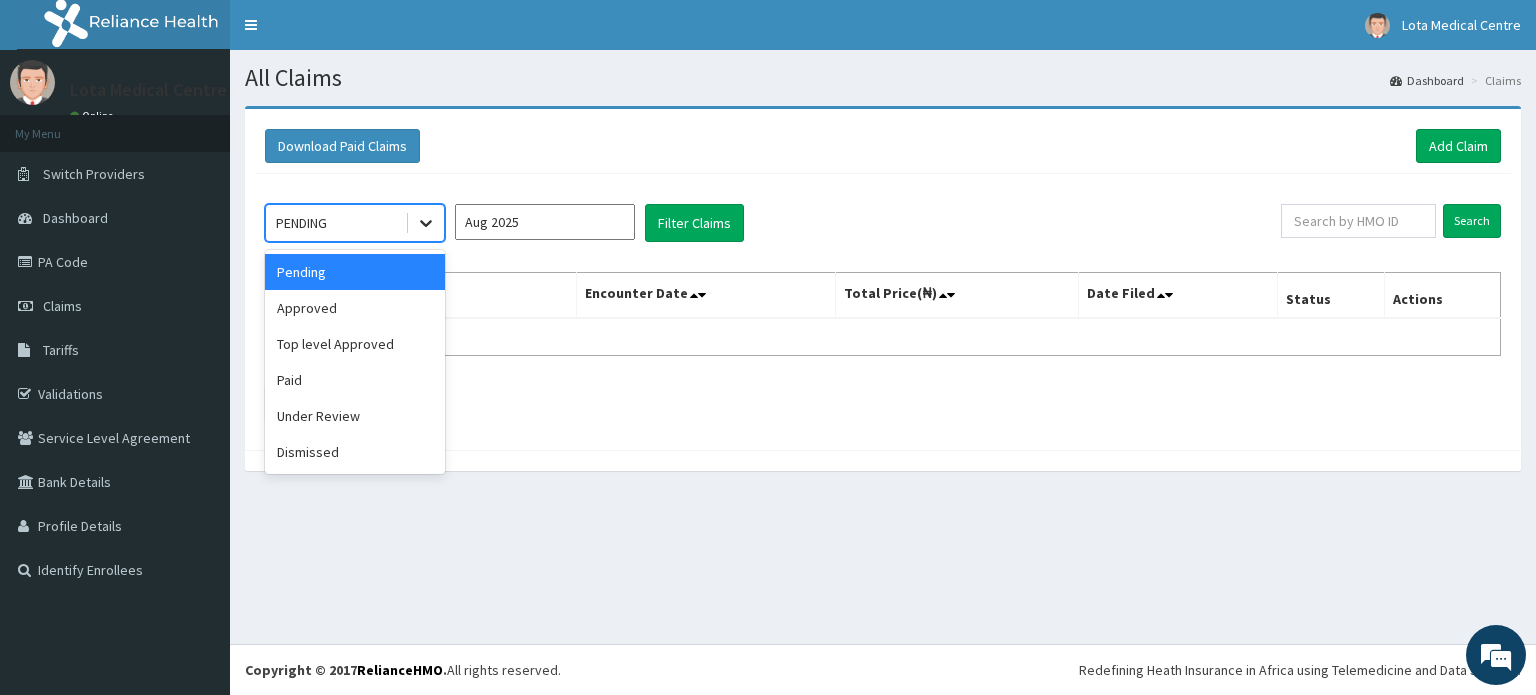 click 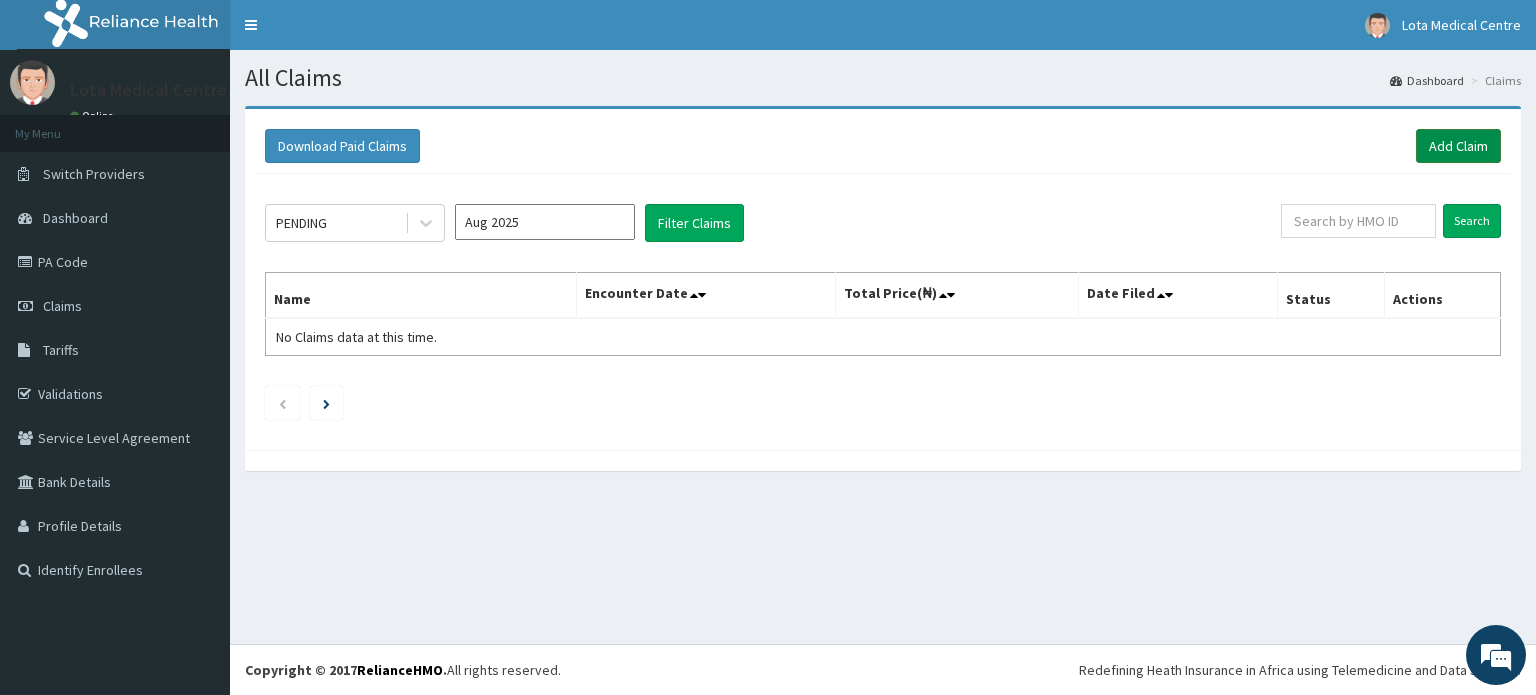click on "Add Claim" at bounding box center [1458, 146] 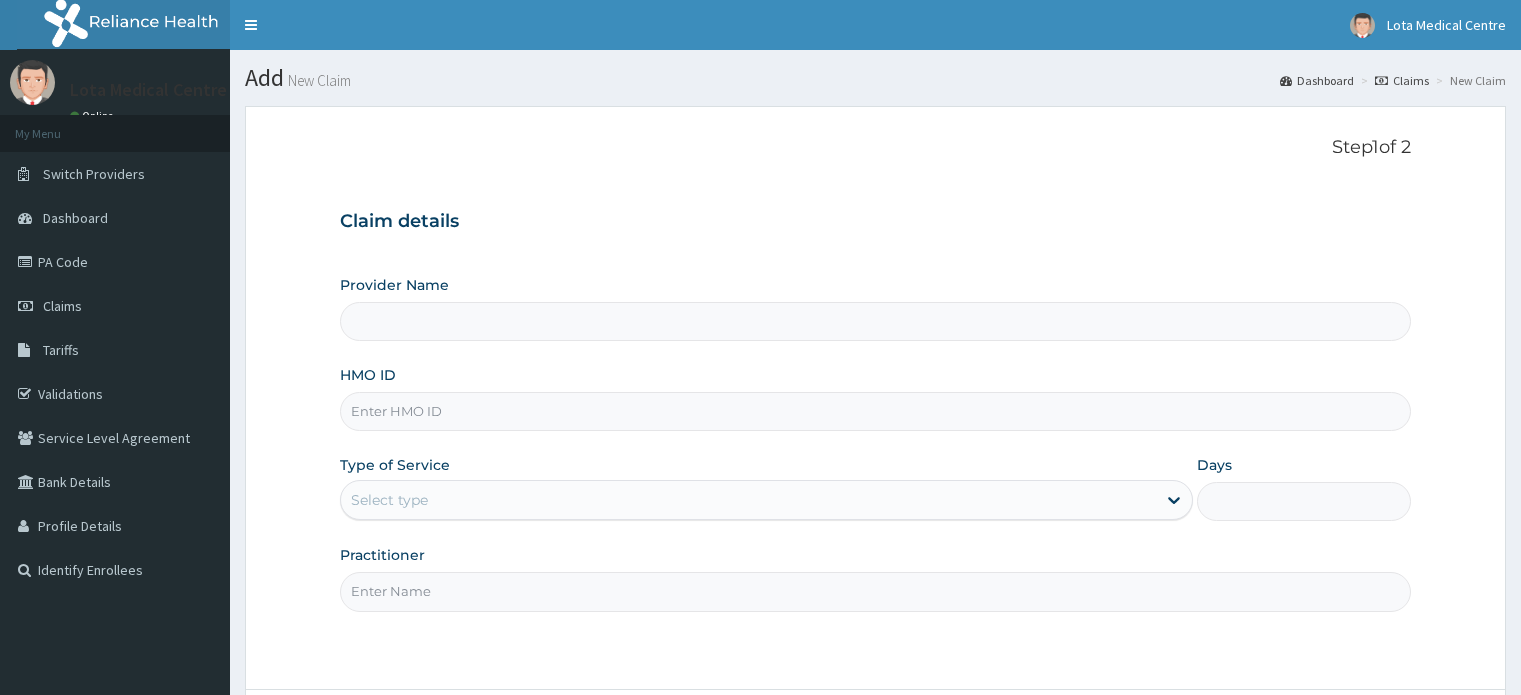 scroll, scrollTop: 0, scrollLeft: 0, axis: both 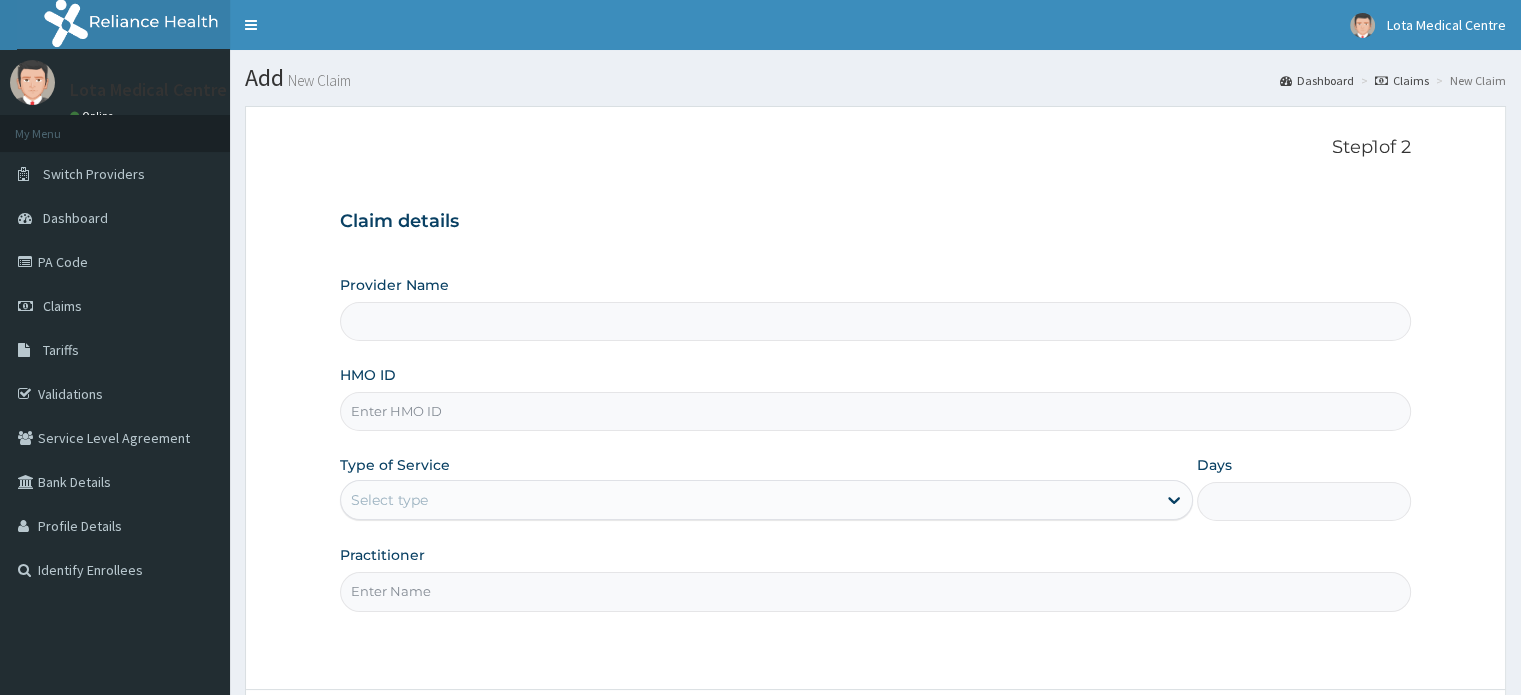 type on "Lota Medical Centre" 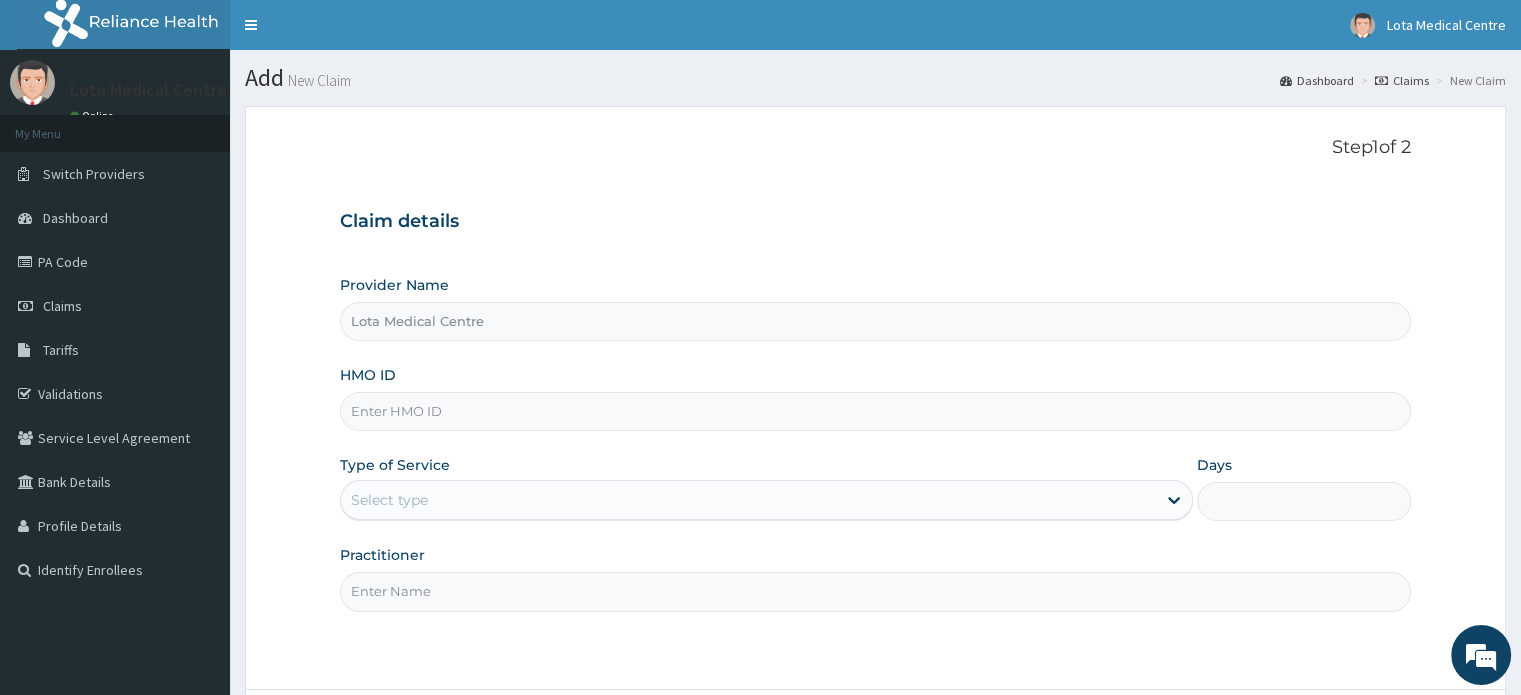 click on "HMO ID" at bounding box center [875, 411] 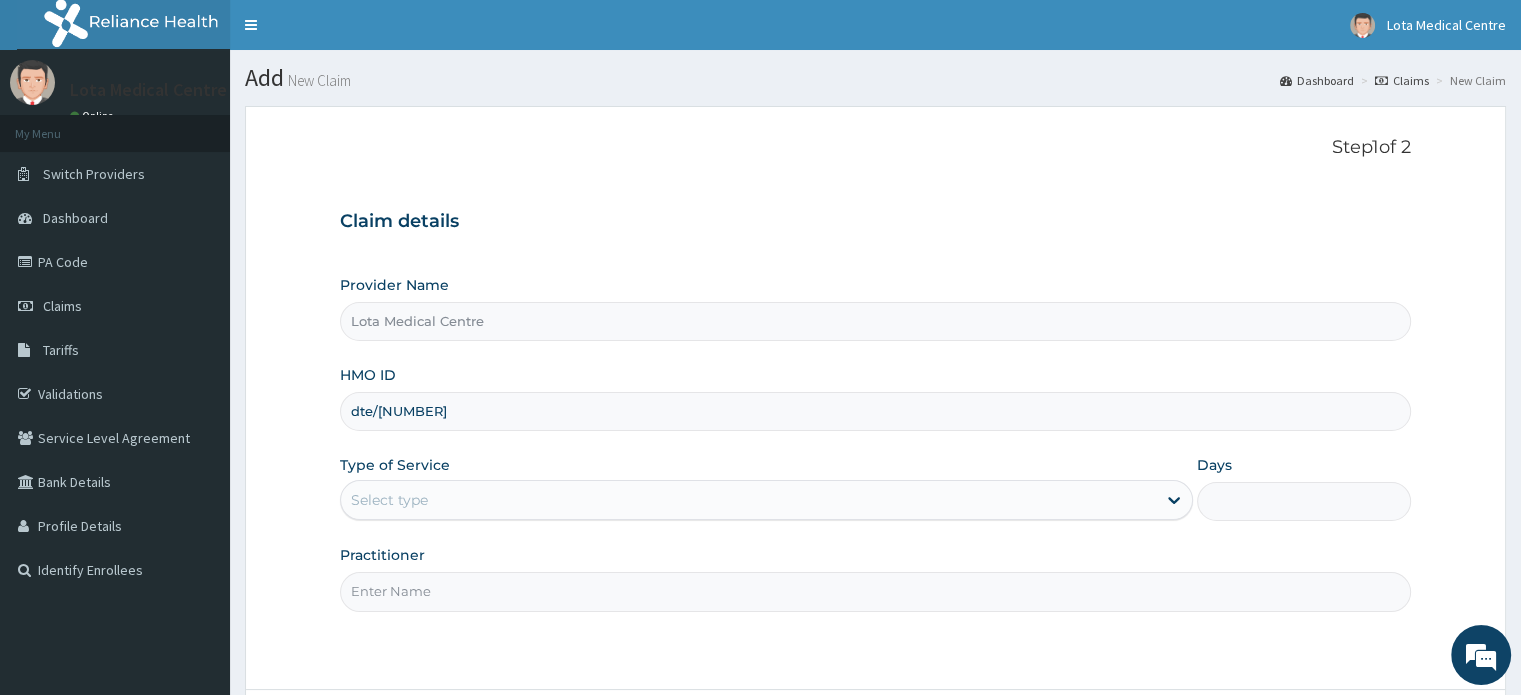 scroll, scrollTop: 0, scrollLeft: 0, axis: both 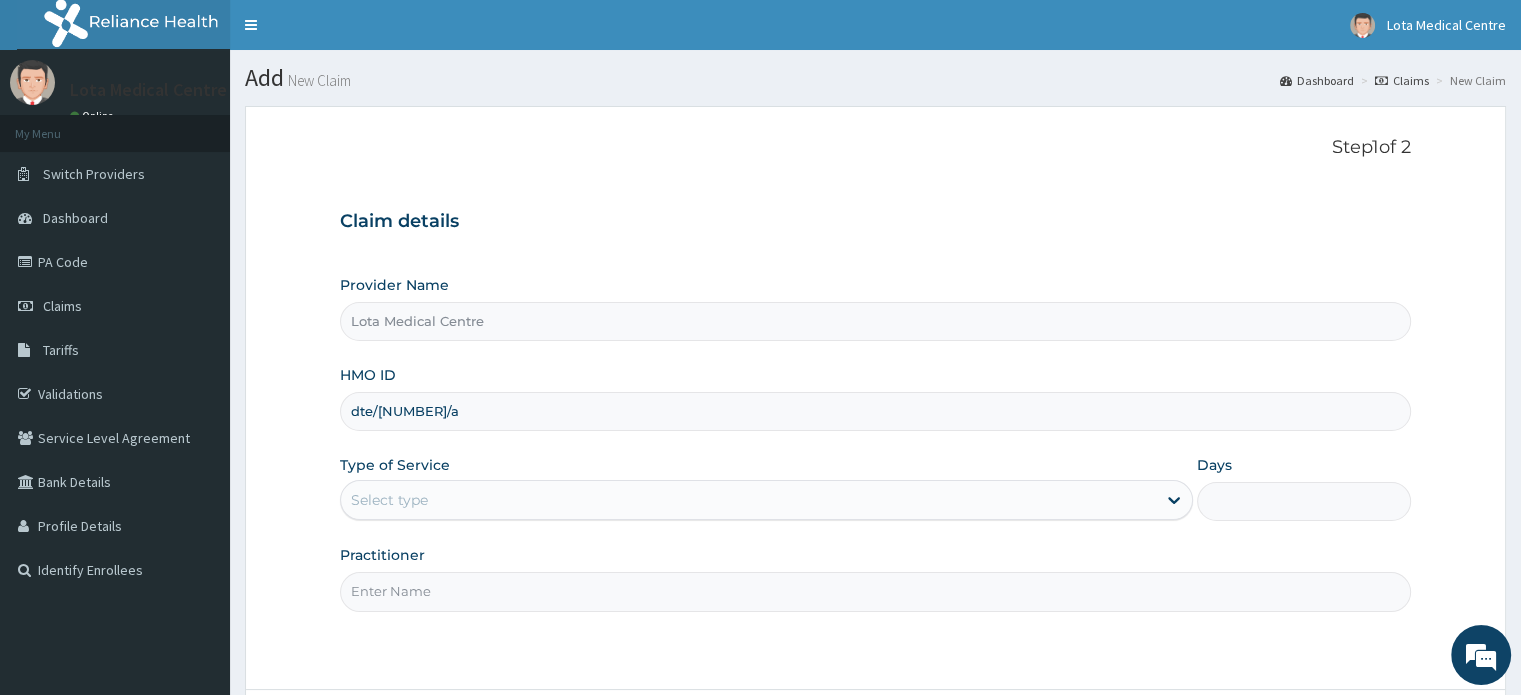 type on "DTE/[NUMBER]/A" 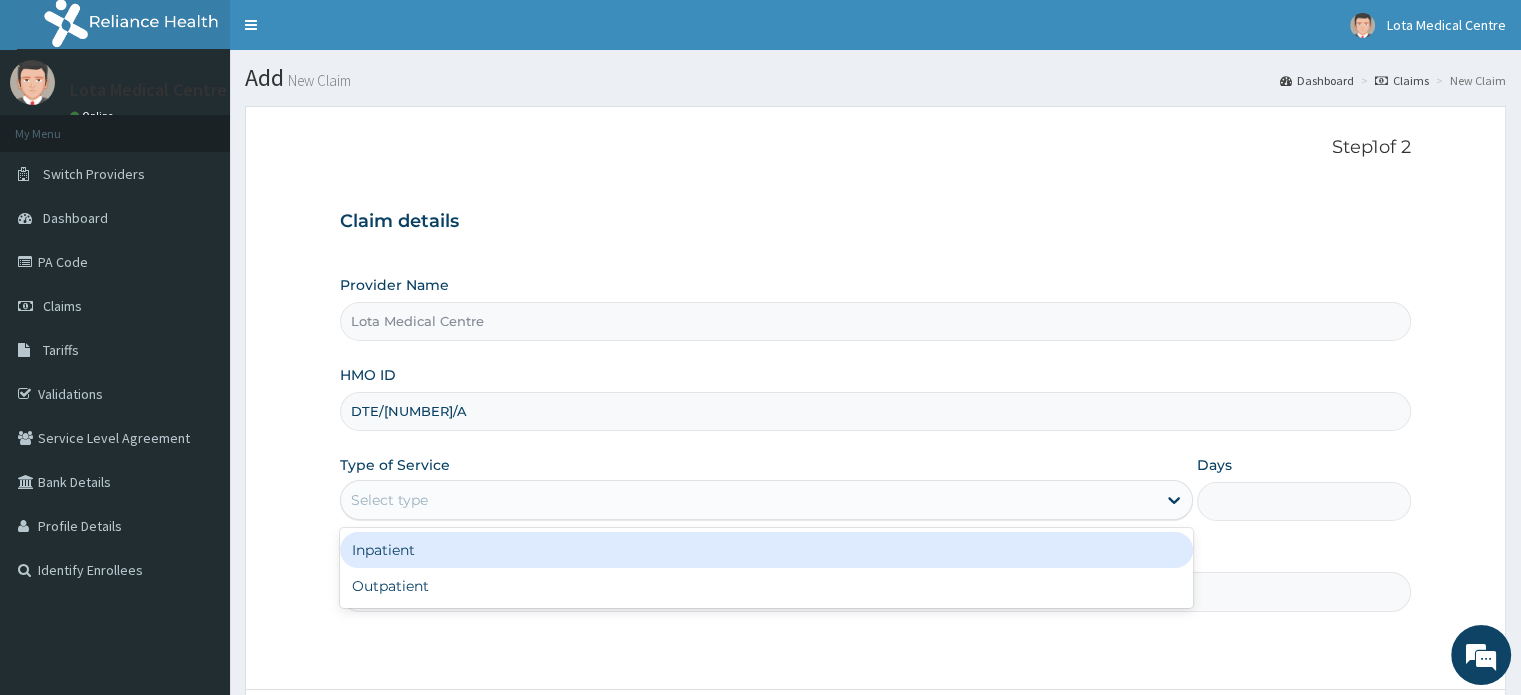 click on "Select type" at bounding box center (748, 500) 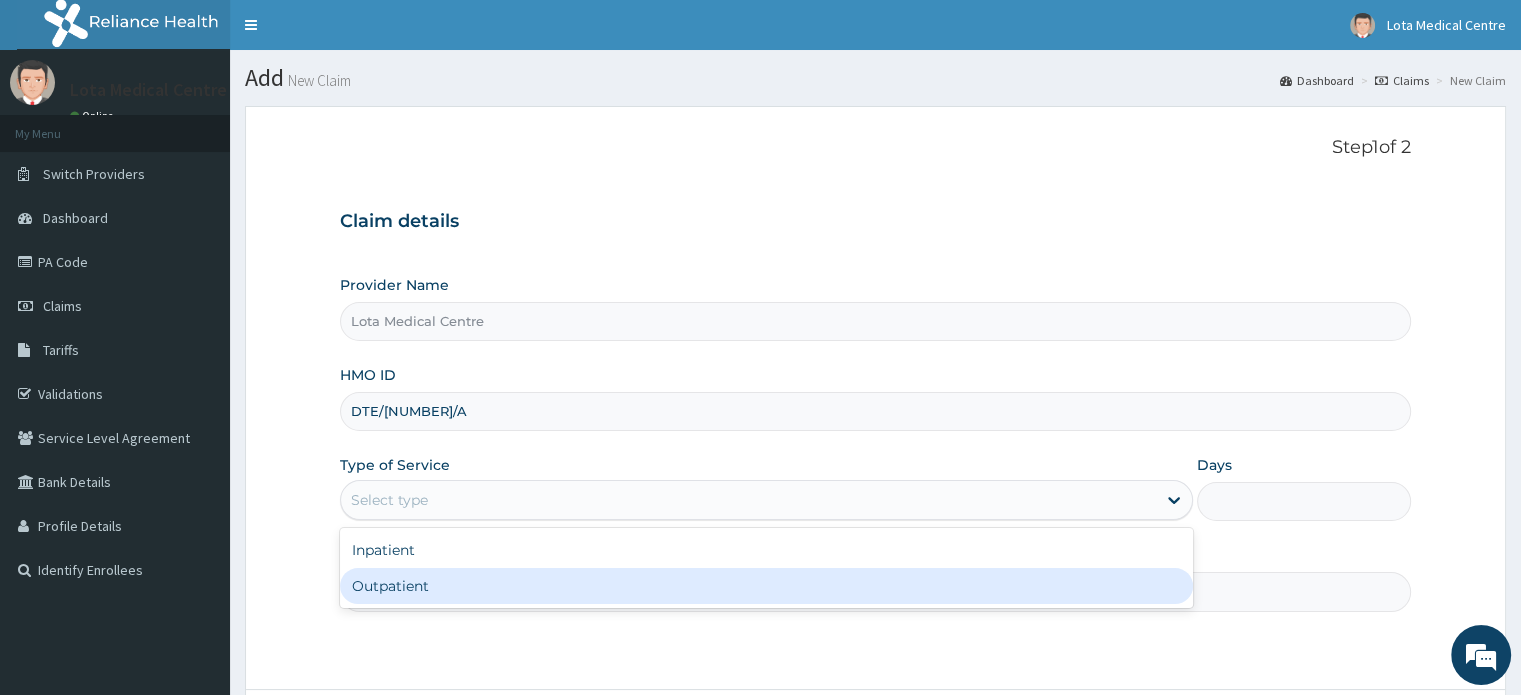 click on "Outpatient" at bounding box center [766, 586] 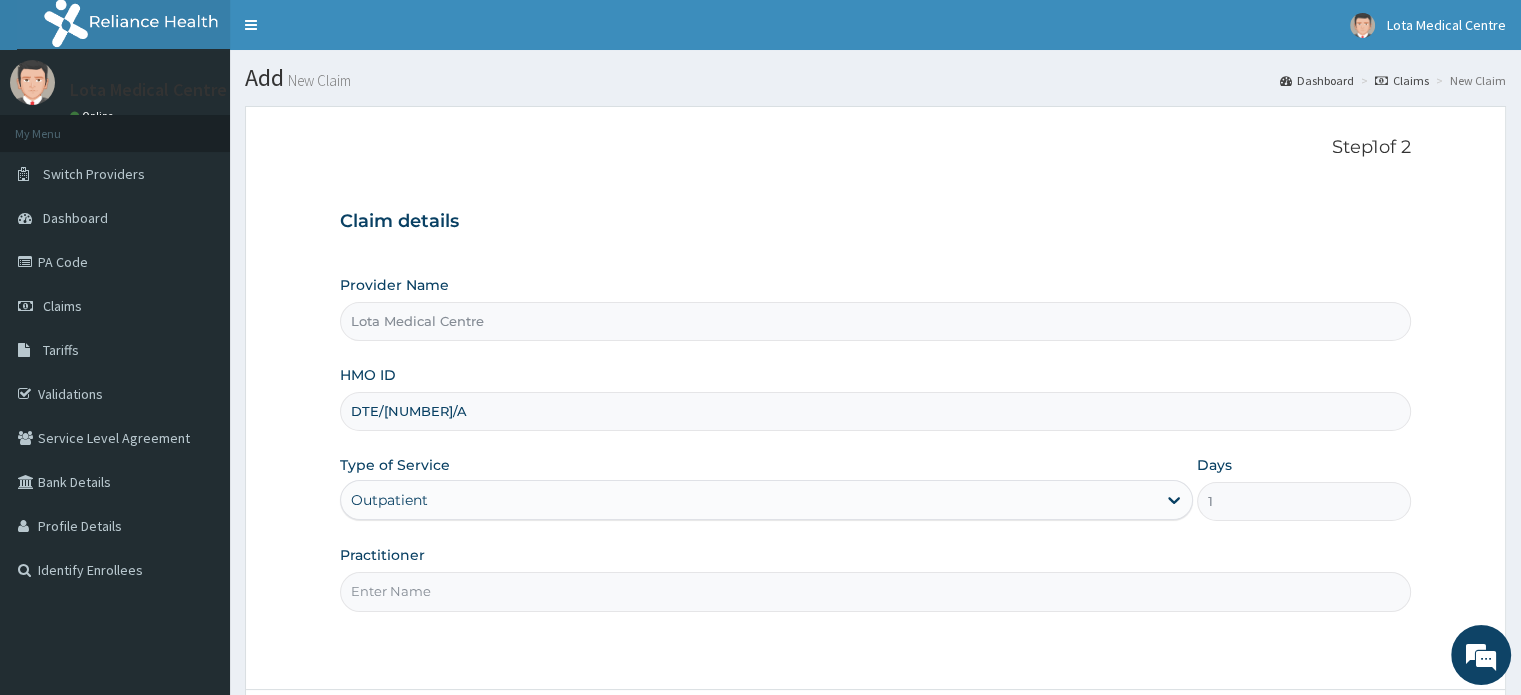 click on "Practitioner" at bounding box center [875, 591] 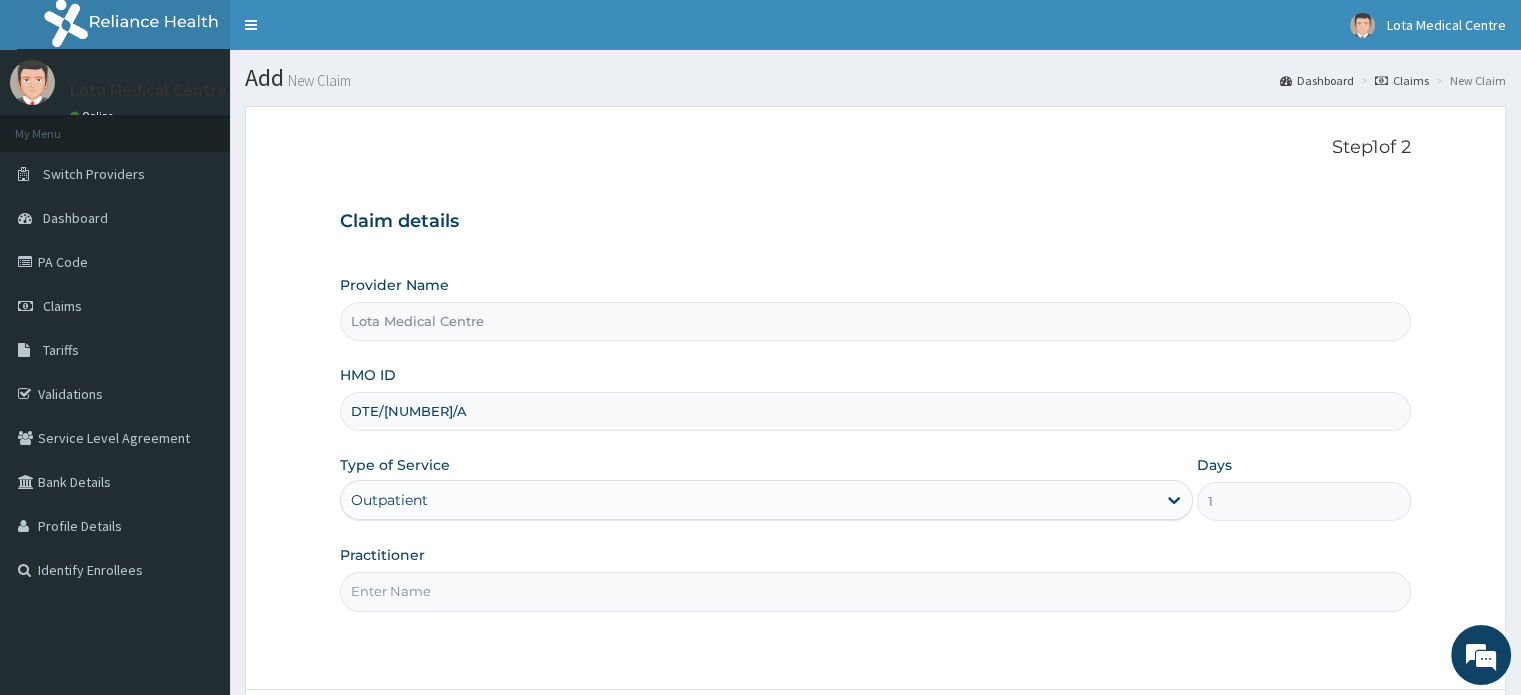 type on "[TITLE] [LAST]" 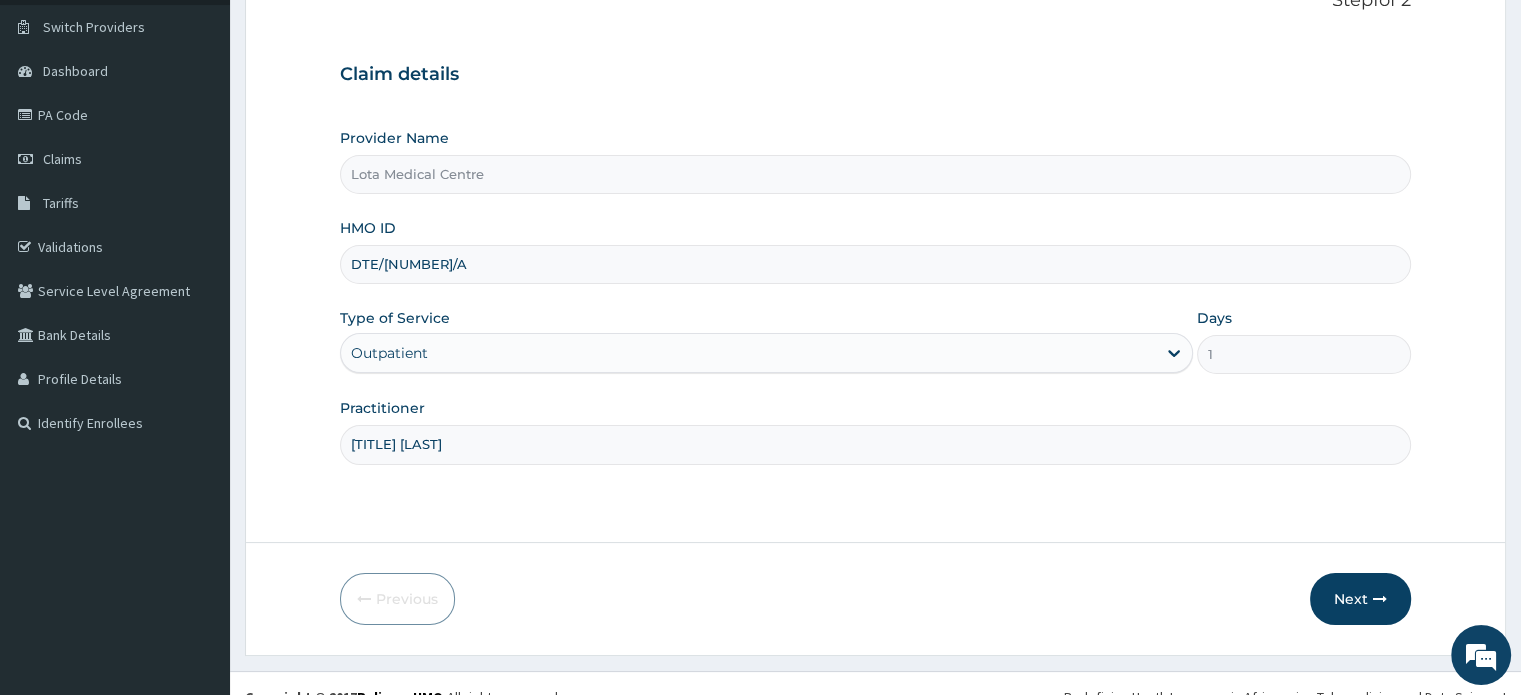 scroll, scrollTop: 159, scrollLeft: 0, axis: vertical 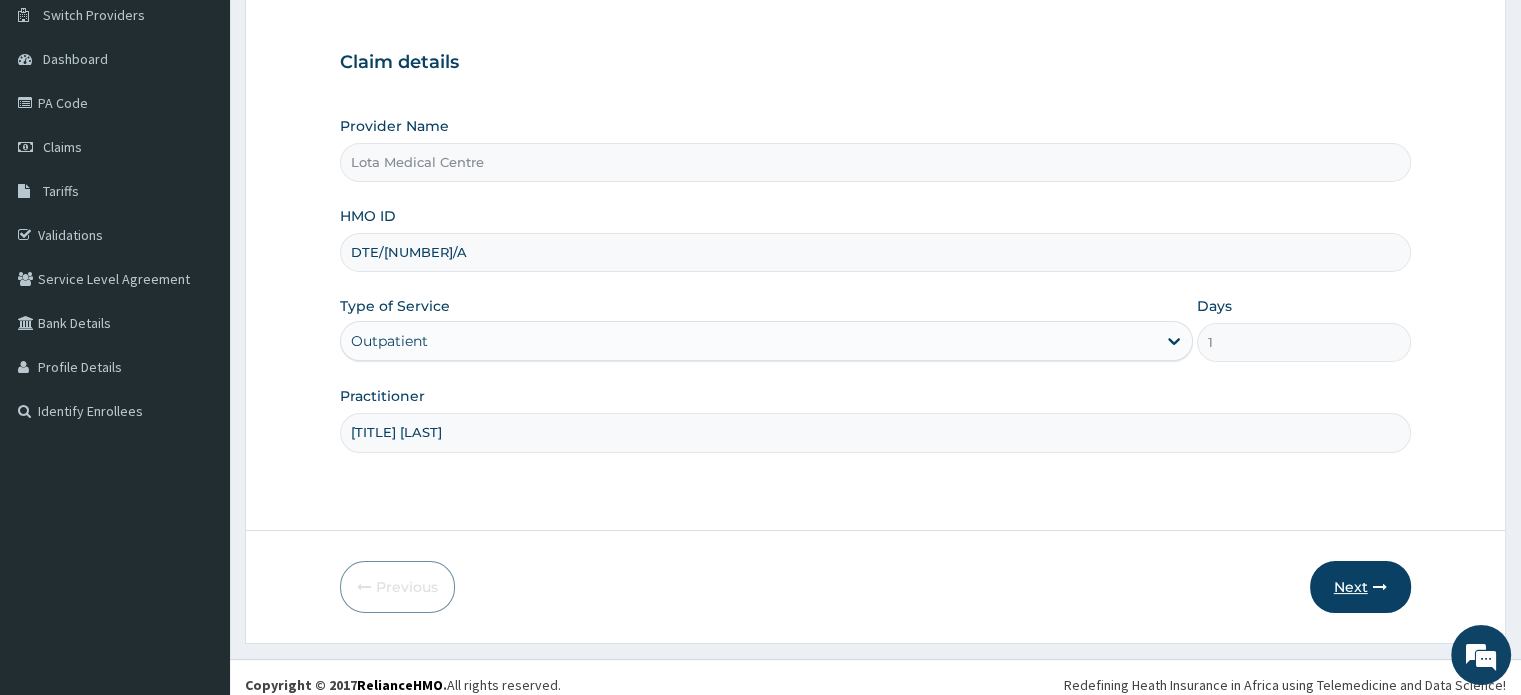 click on "Next" at bounding box center (1360, 587) 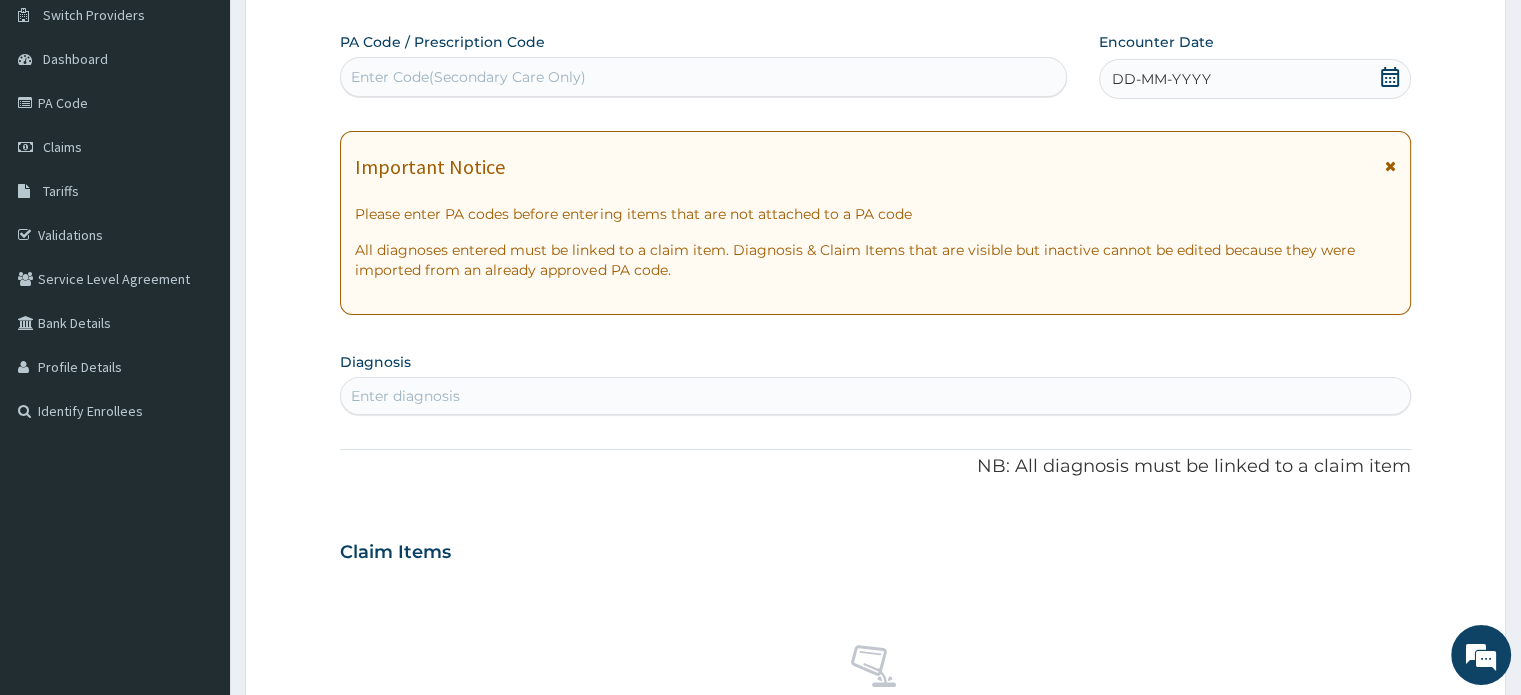click on "Enter Code(Secondary Care Only)" at bounding box center (703, 77) 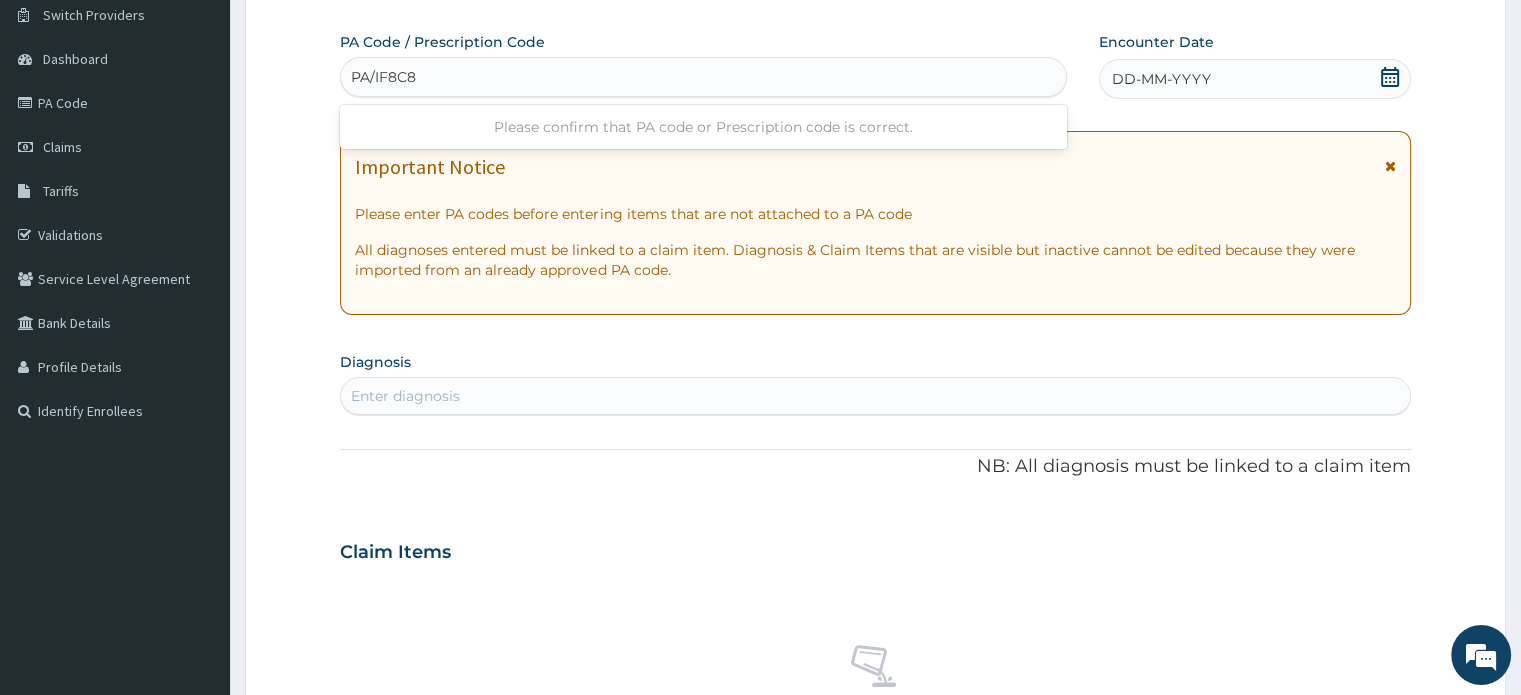type on "PA/IF8C85" 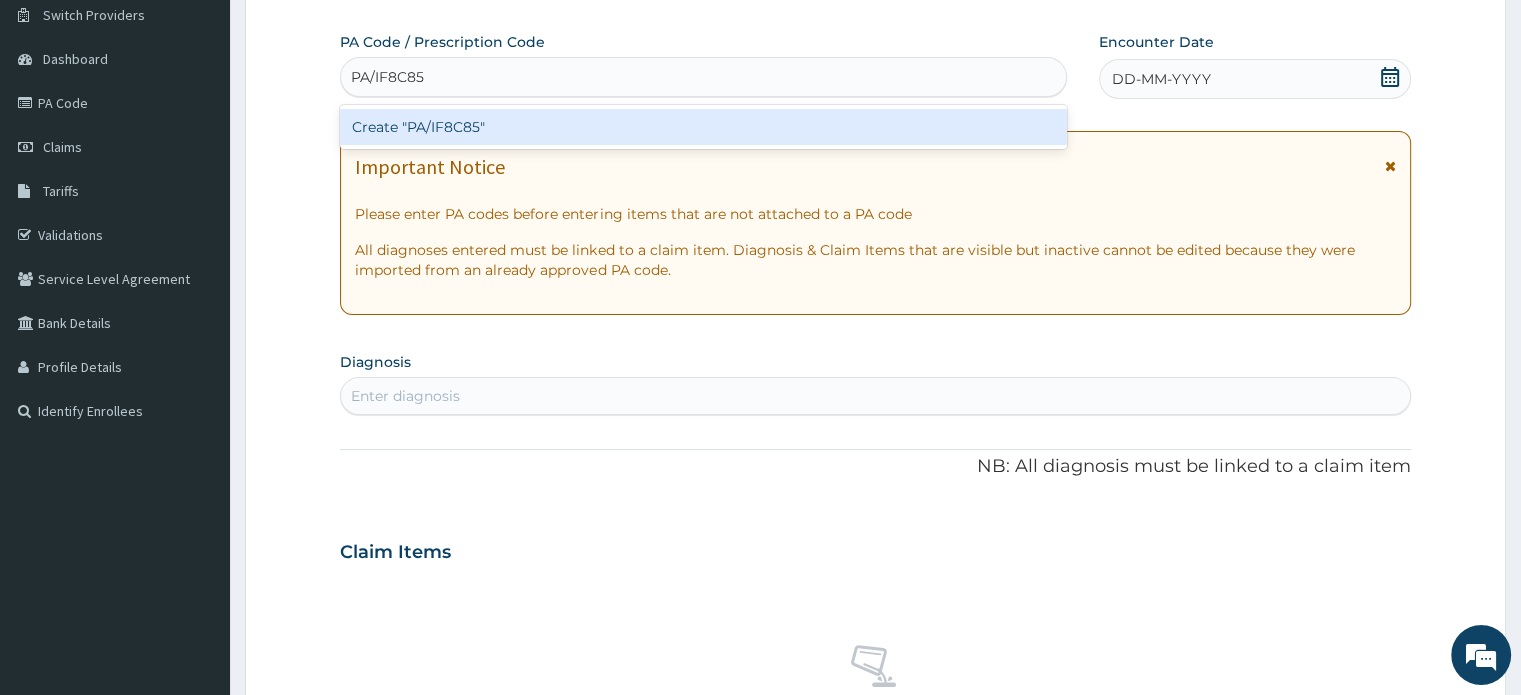click on "Create "PA/IF8C85"" at bounding box center [703, 127] 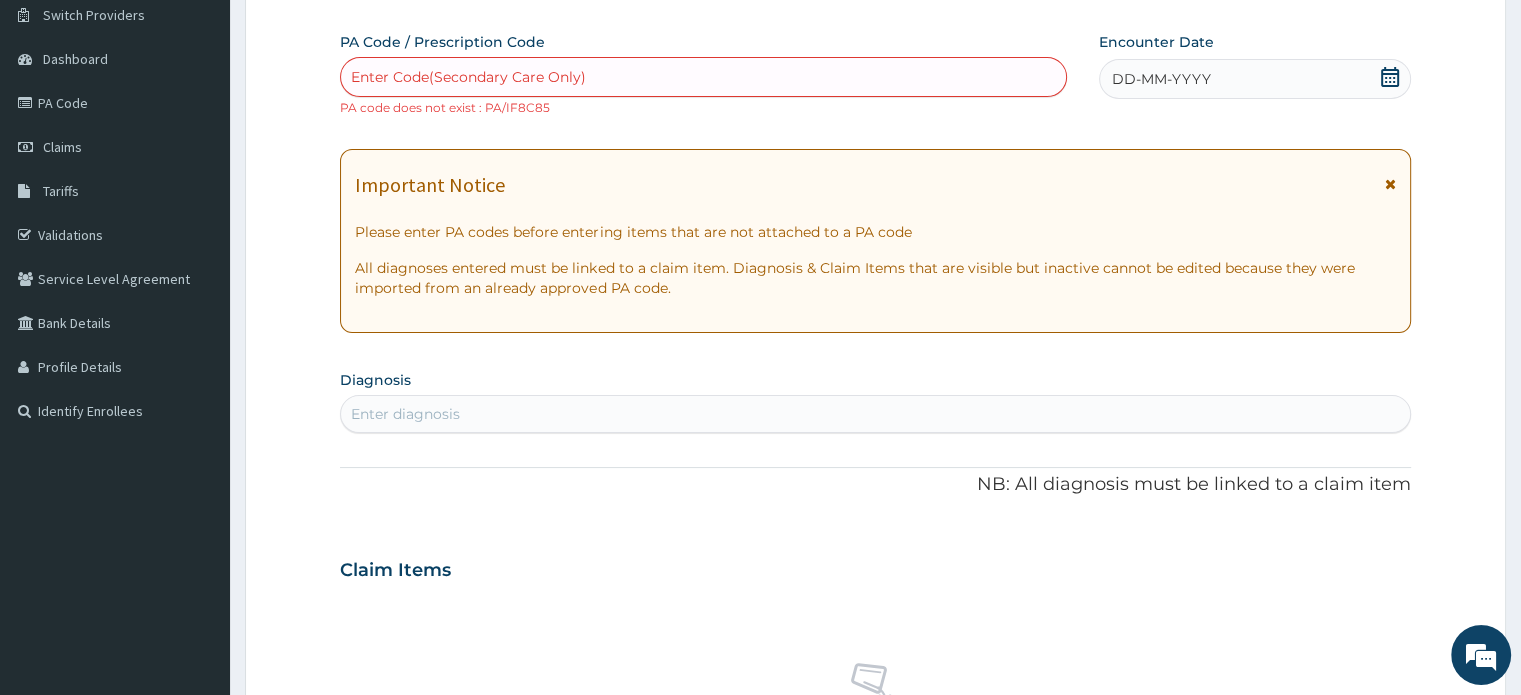 click on "Enter Code(Secondary Care Only)" at bounding box center (468, 77) 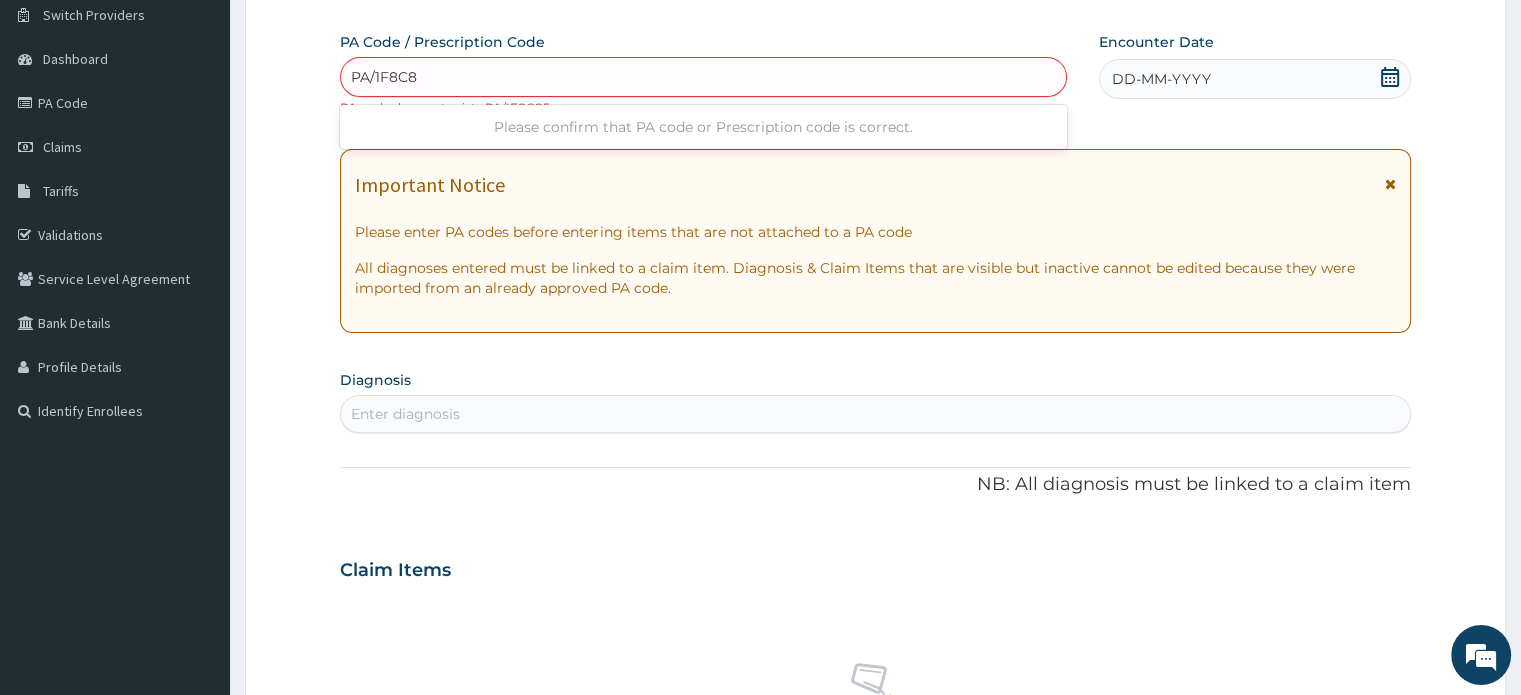 type on "PA/1F8C85" 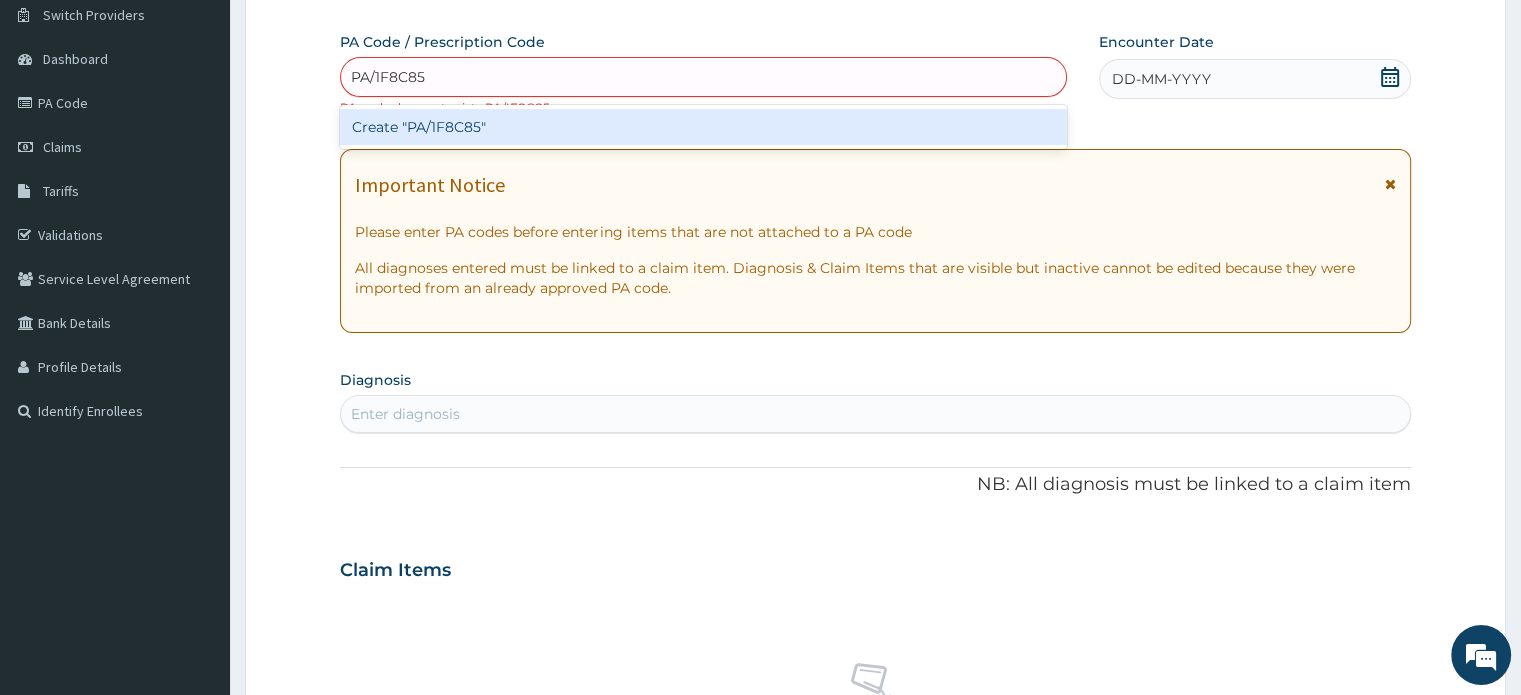 click on "Create "PA/1F8C85"" at bounding box center (703, 127) 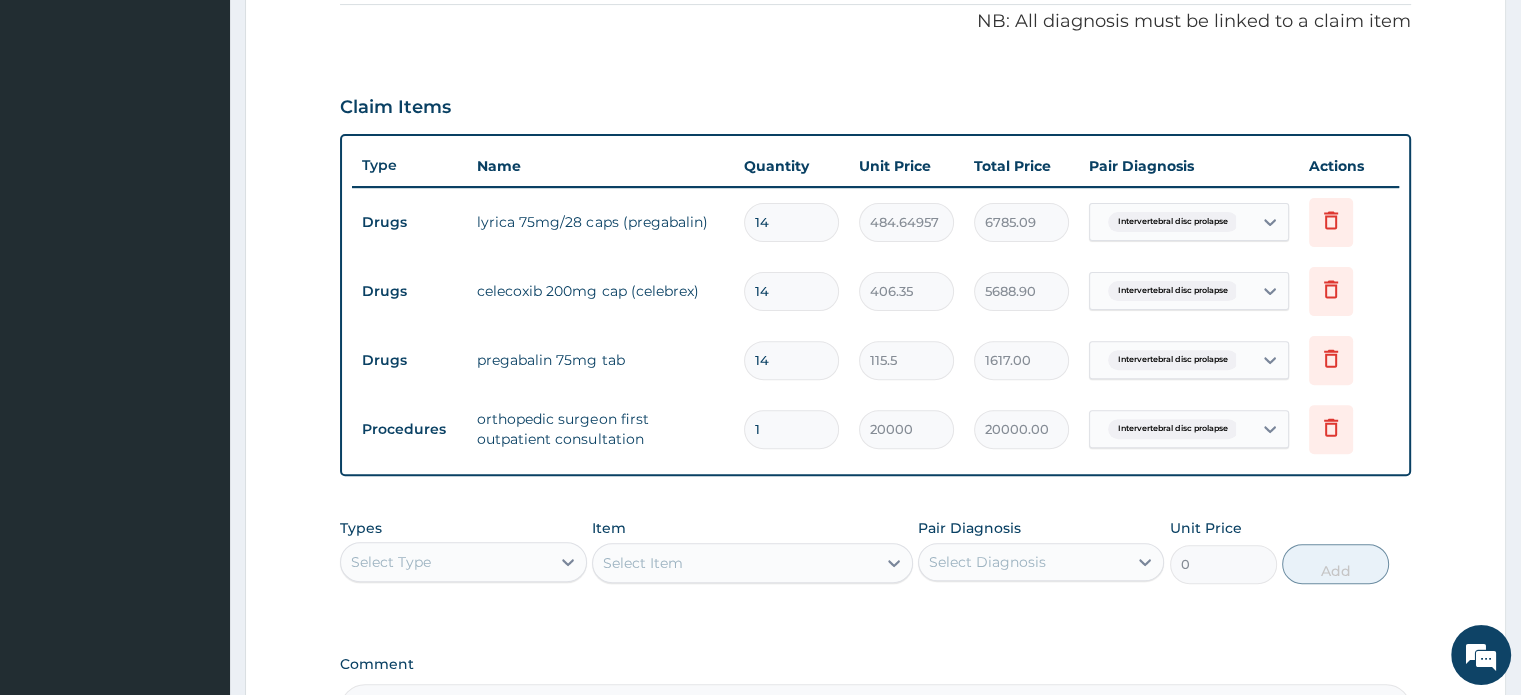 scroll, scrollTop: 609, scrollLeft: 0, axis: vertical 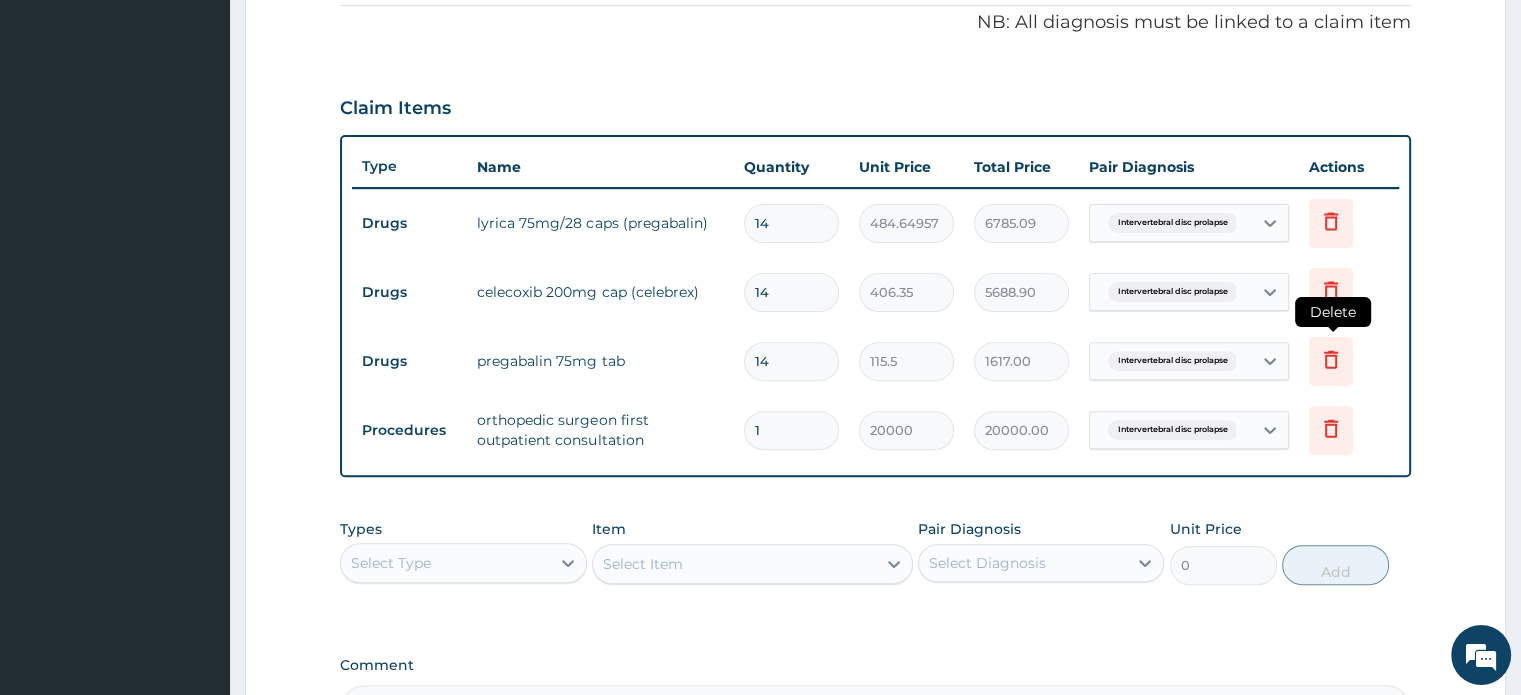 click 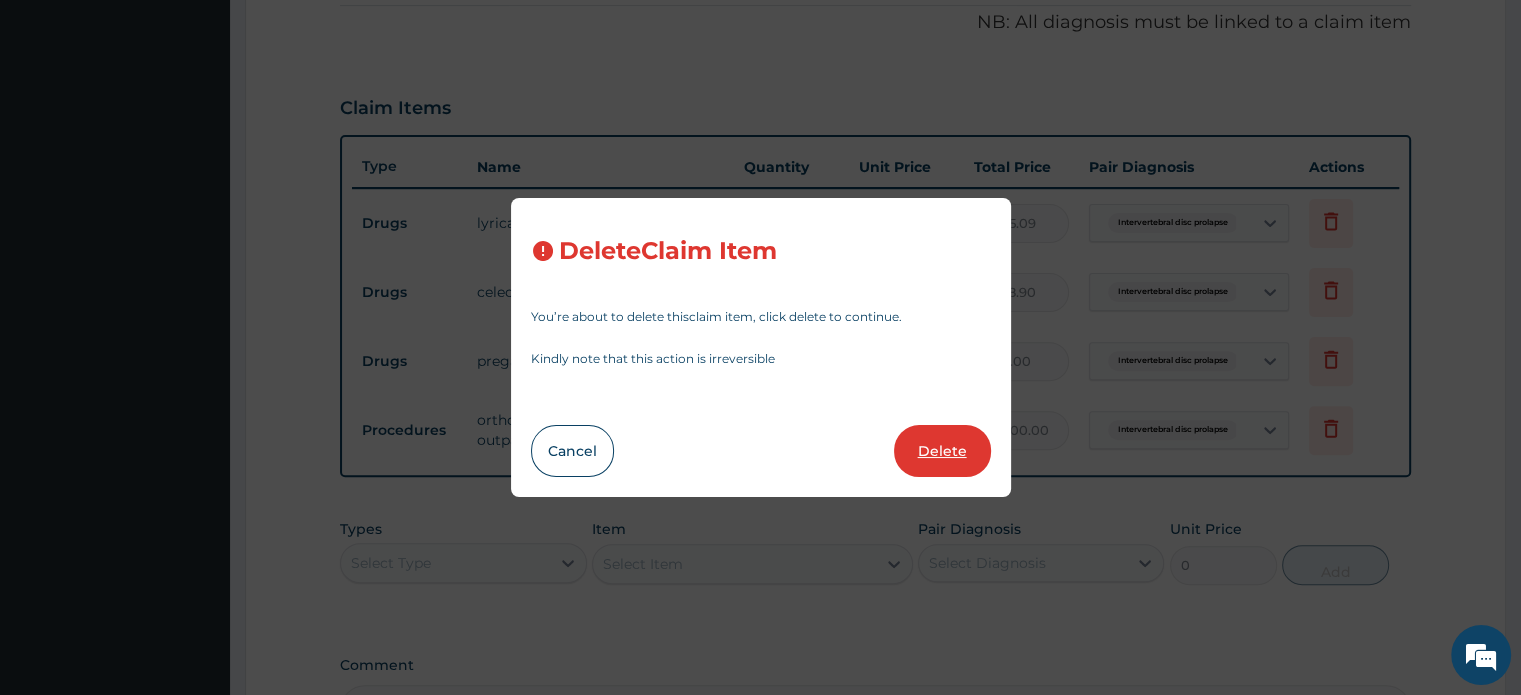 click on "Delete" at bounding box center [942, 451] 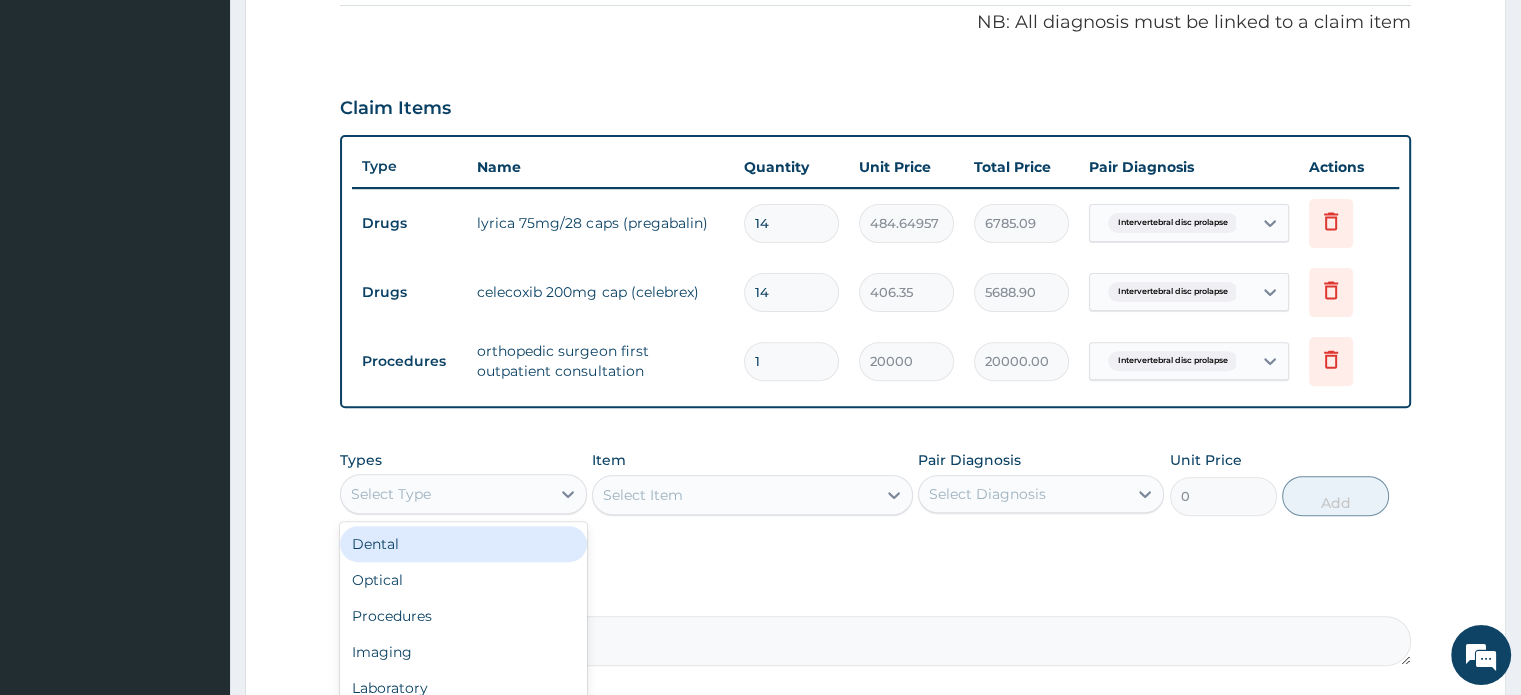 click on "Select Type" at bounding box center (445, 494) 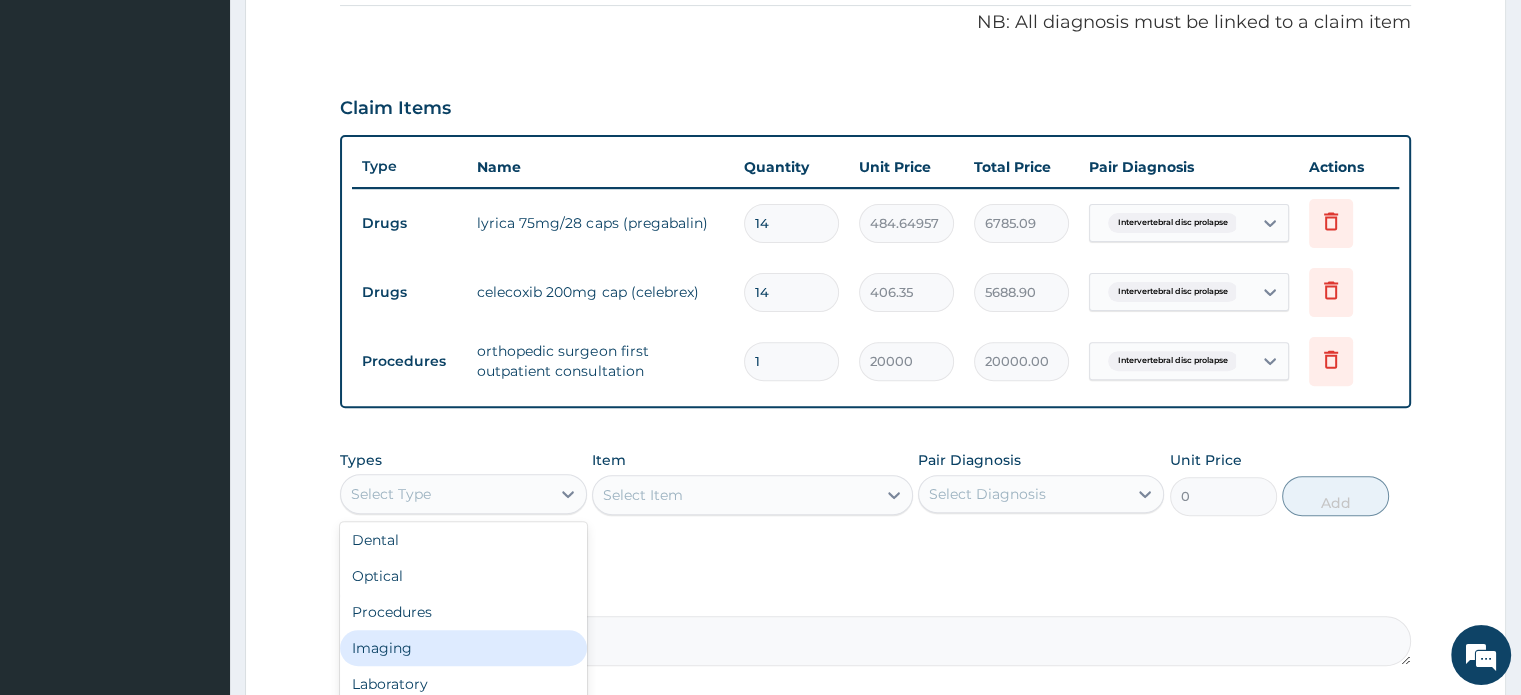 scroll, scrollTop: 12, scrollLeft: 0, axis: vertical 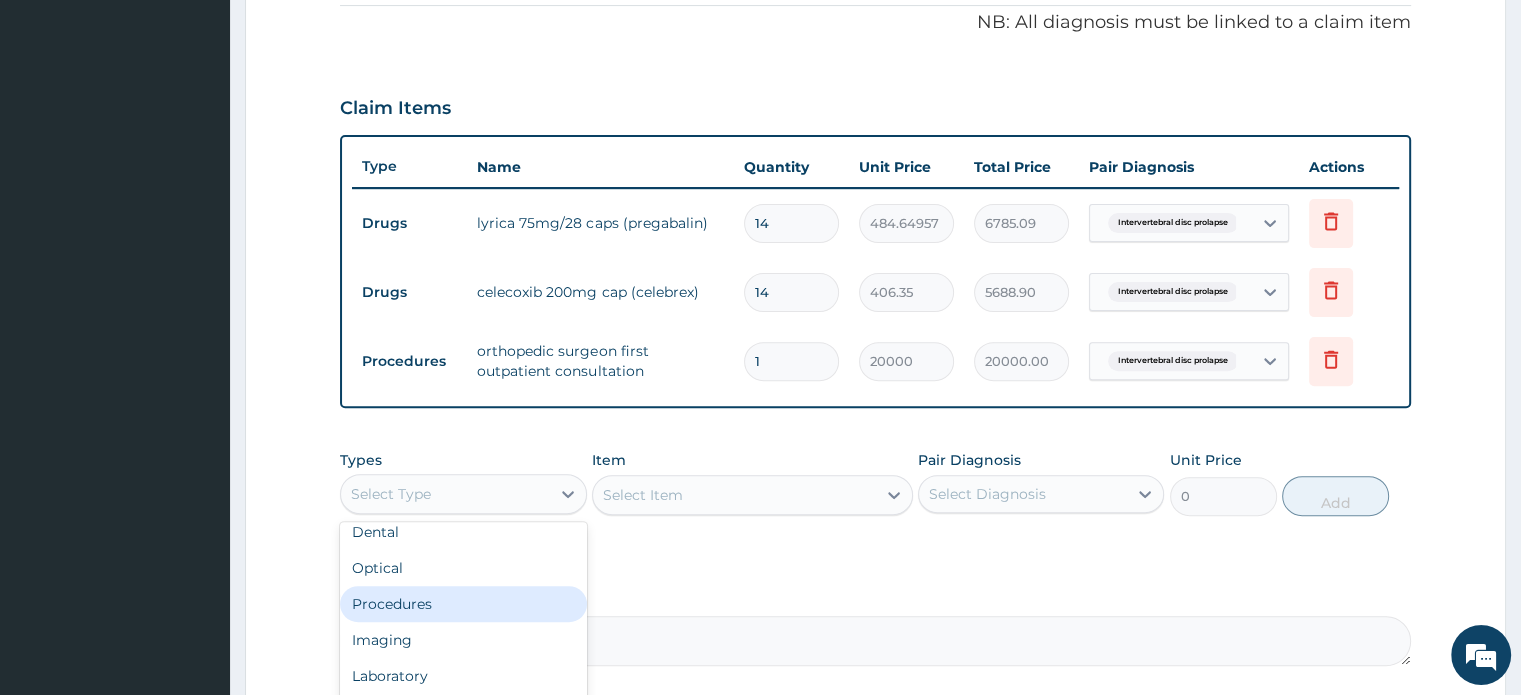 click on "Procedures" at bounding box center (463, 604) 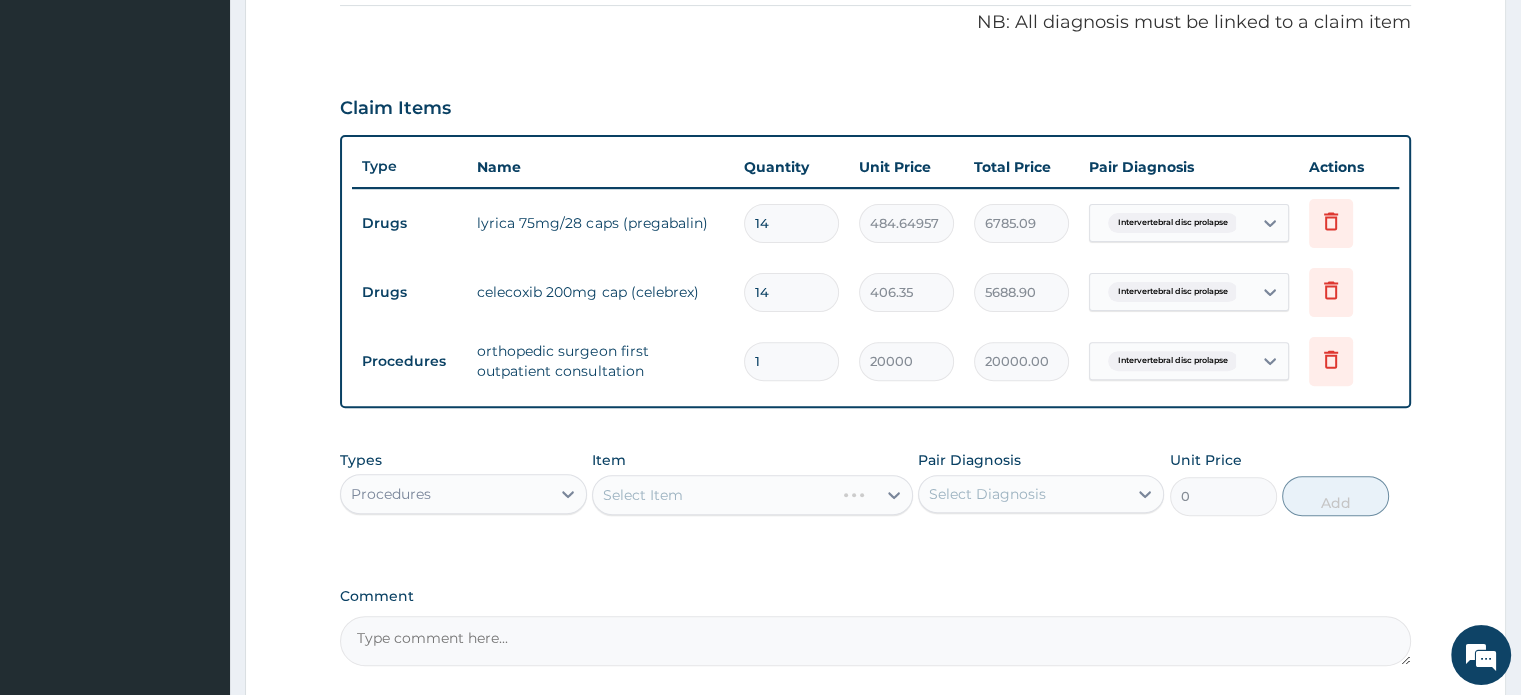 click on "Select Item" at bounding box center [752, 495] 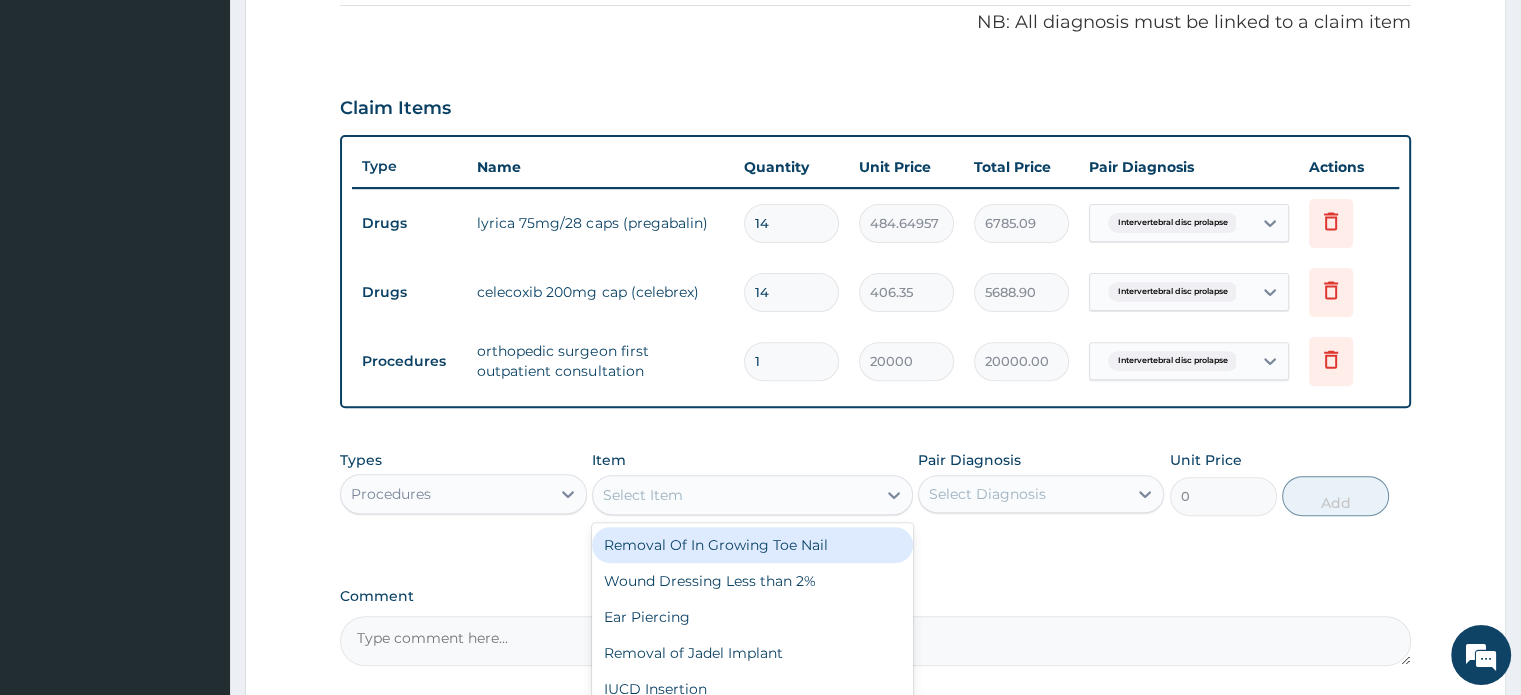 click on "Select Item" at bounding box center [643, 495] 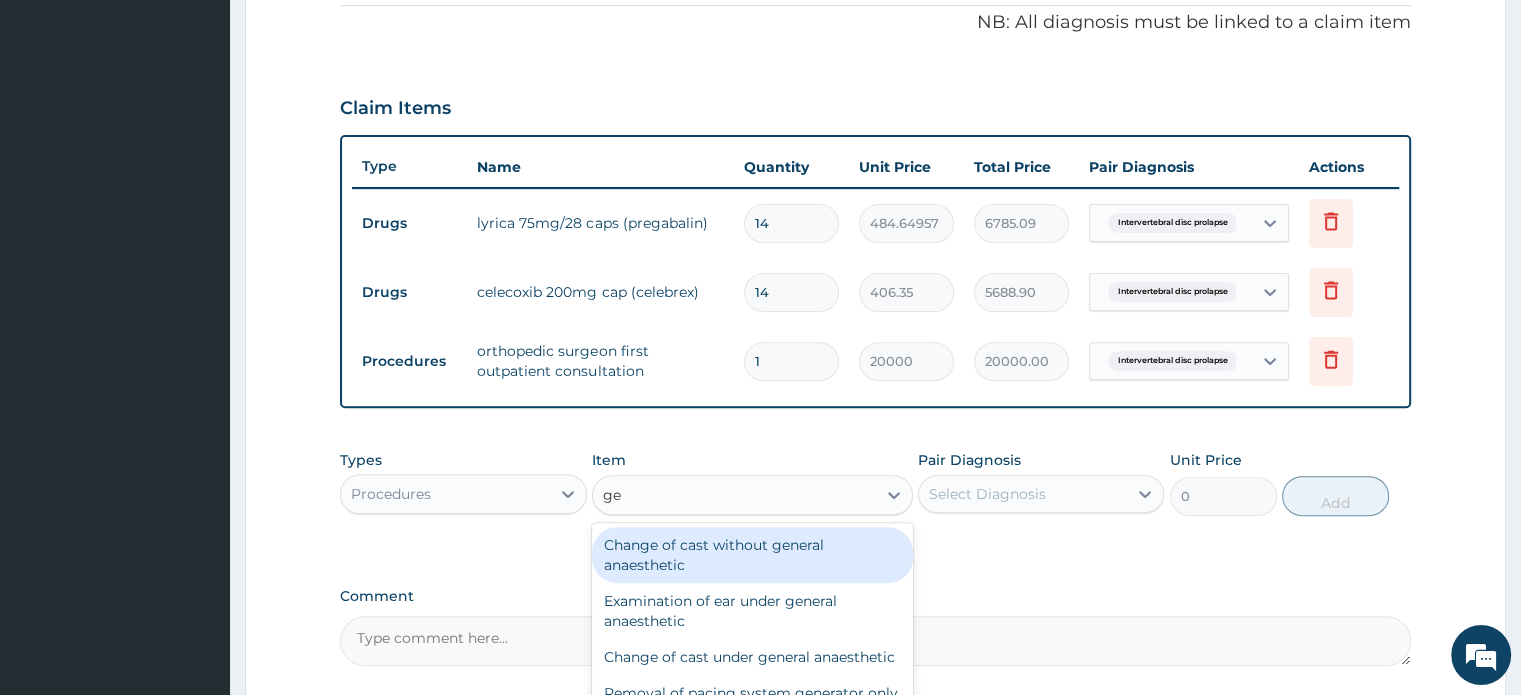 type on "g" 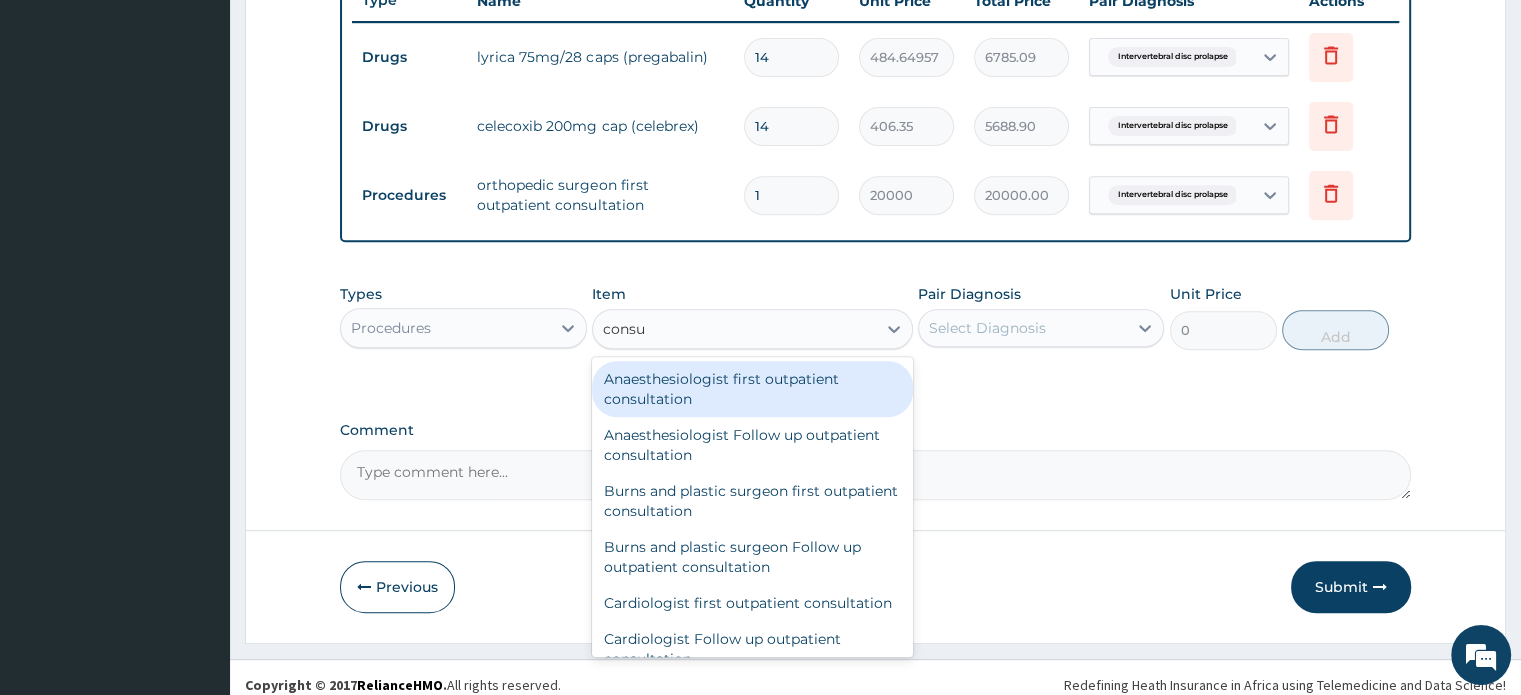 scroll, scrollTop: 776, scrollLeft: 0, axis: vertical 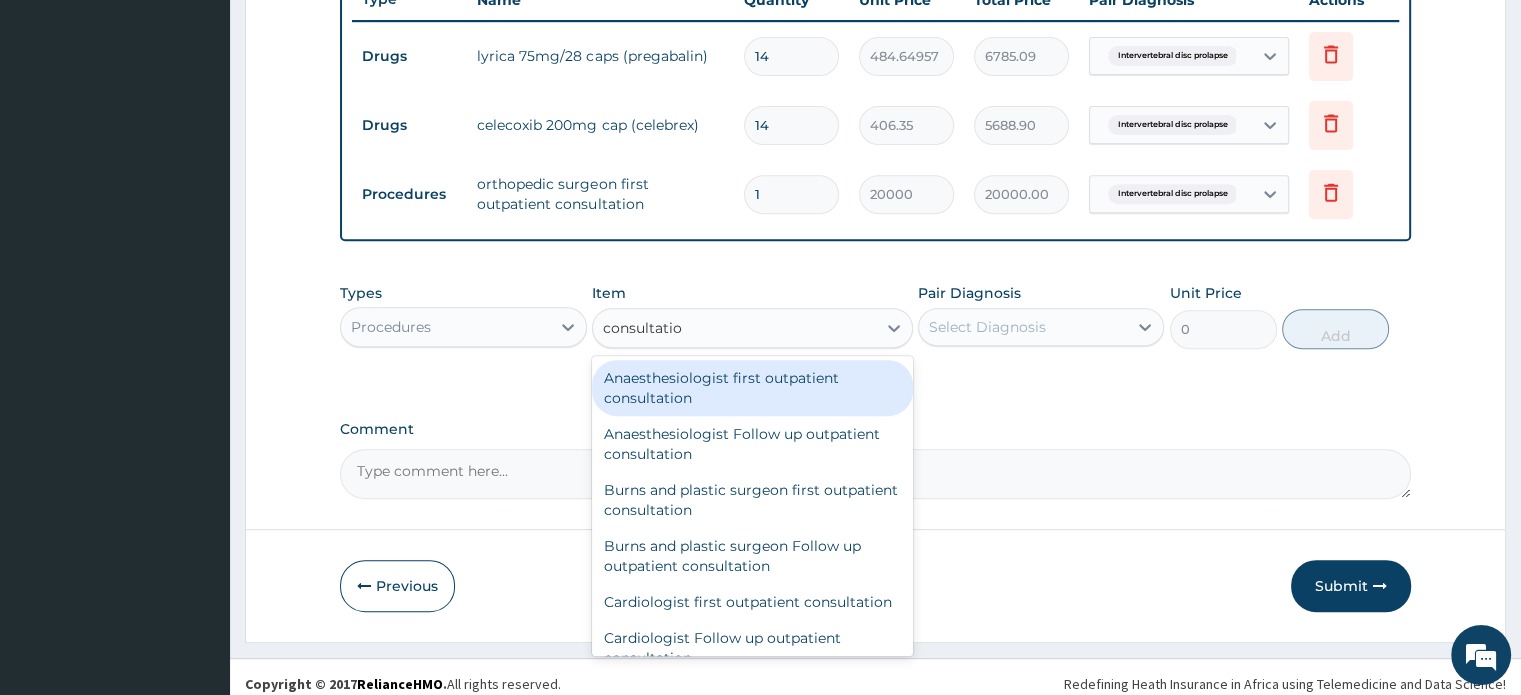 type on "consultation" 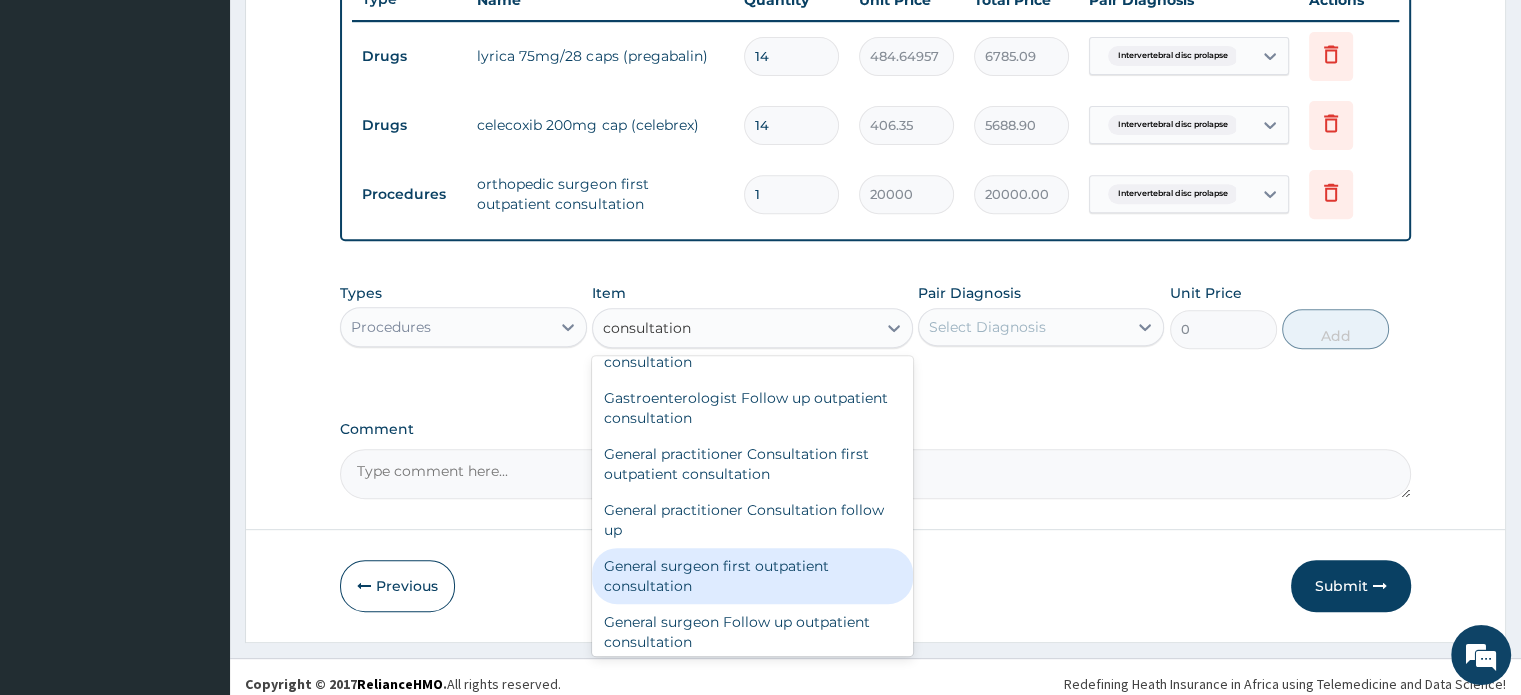 scroll, scrollTop: 947, scrollLeft: 0, axis: vertical 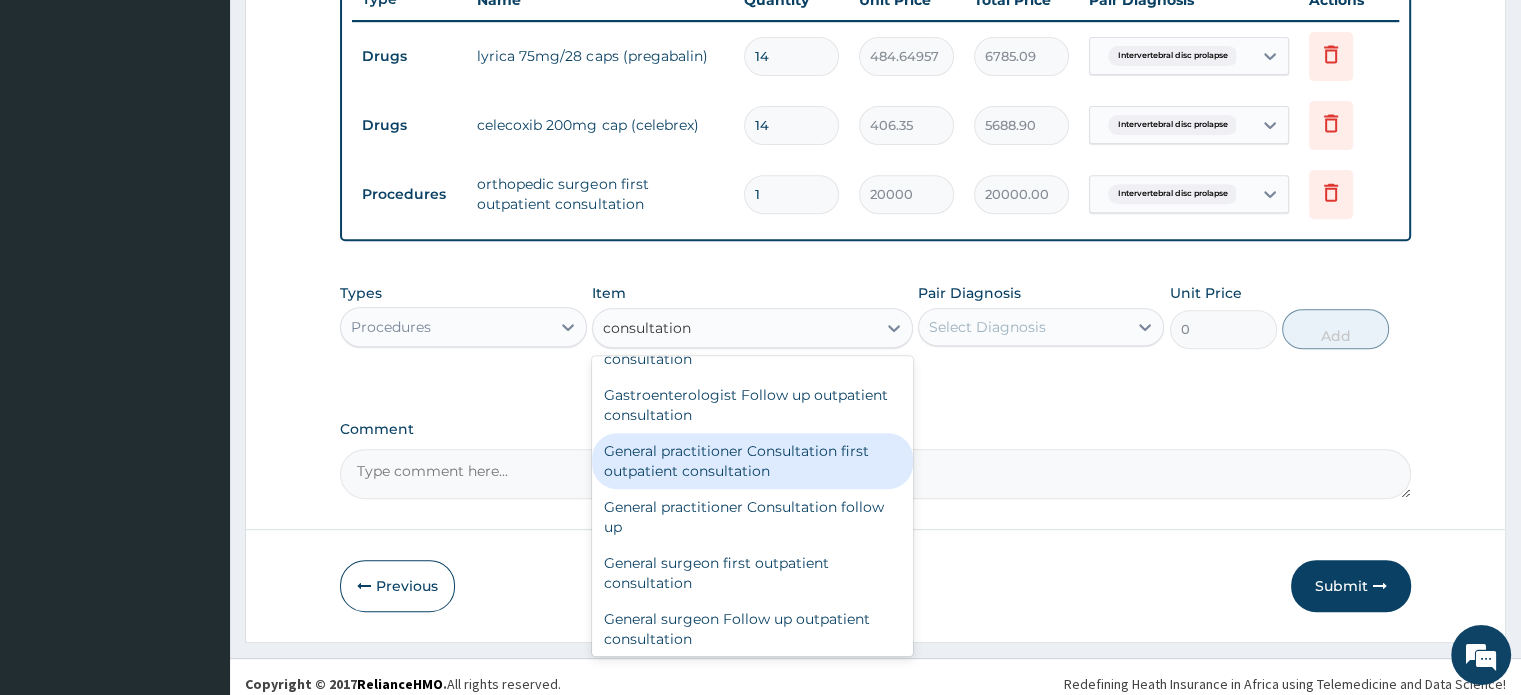 click on "General practitioner Consultation first outpatient consultation" at bounding box center (752, 461) 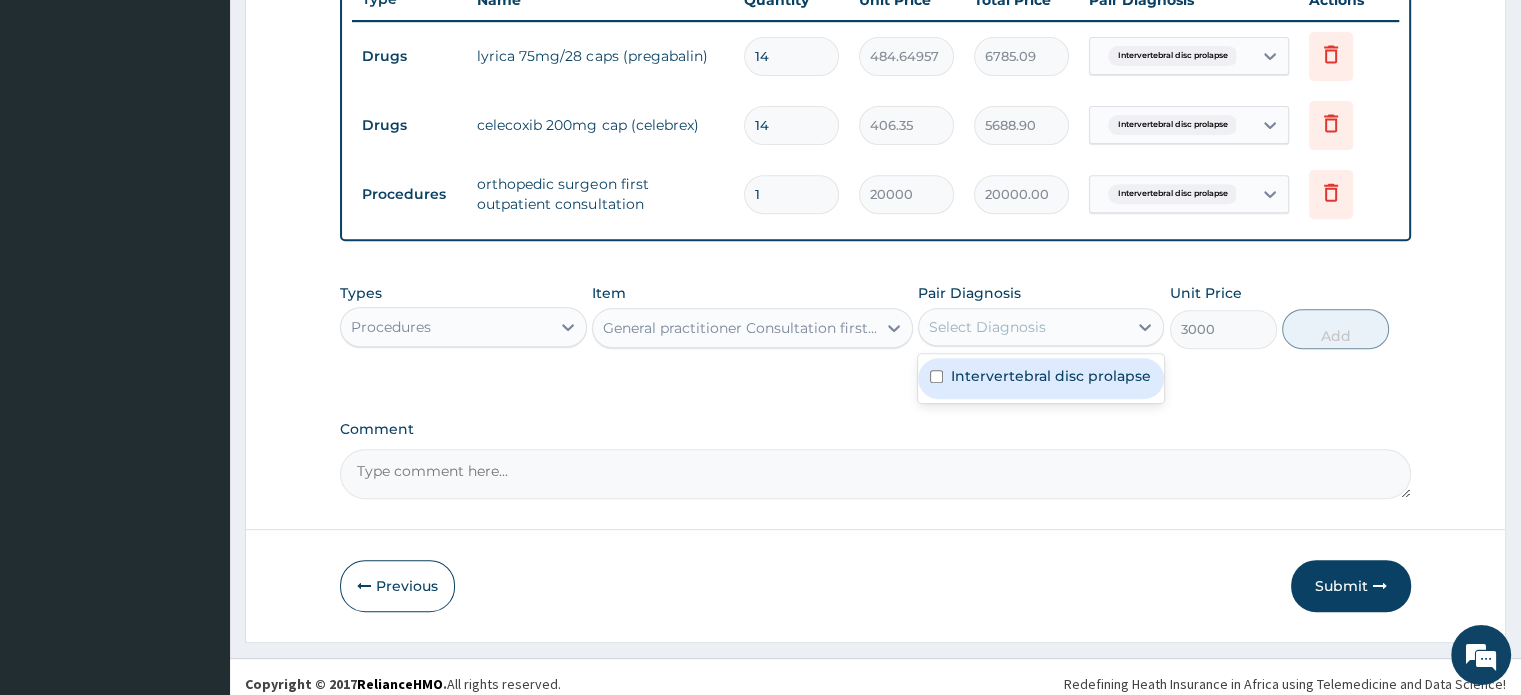click on "Select Diagnosis" at bounding box center [1023, 327] 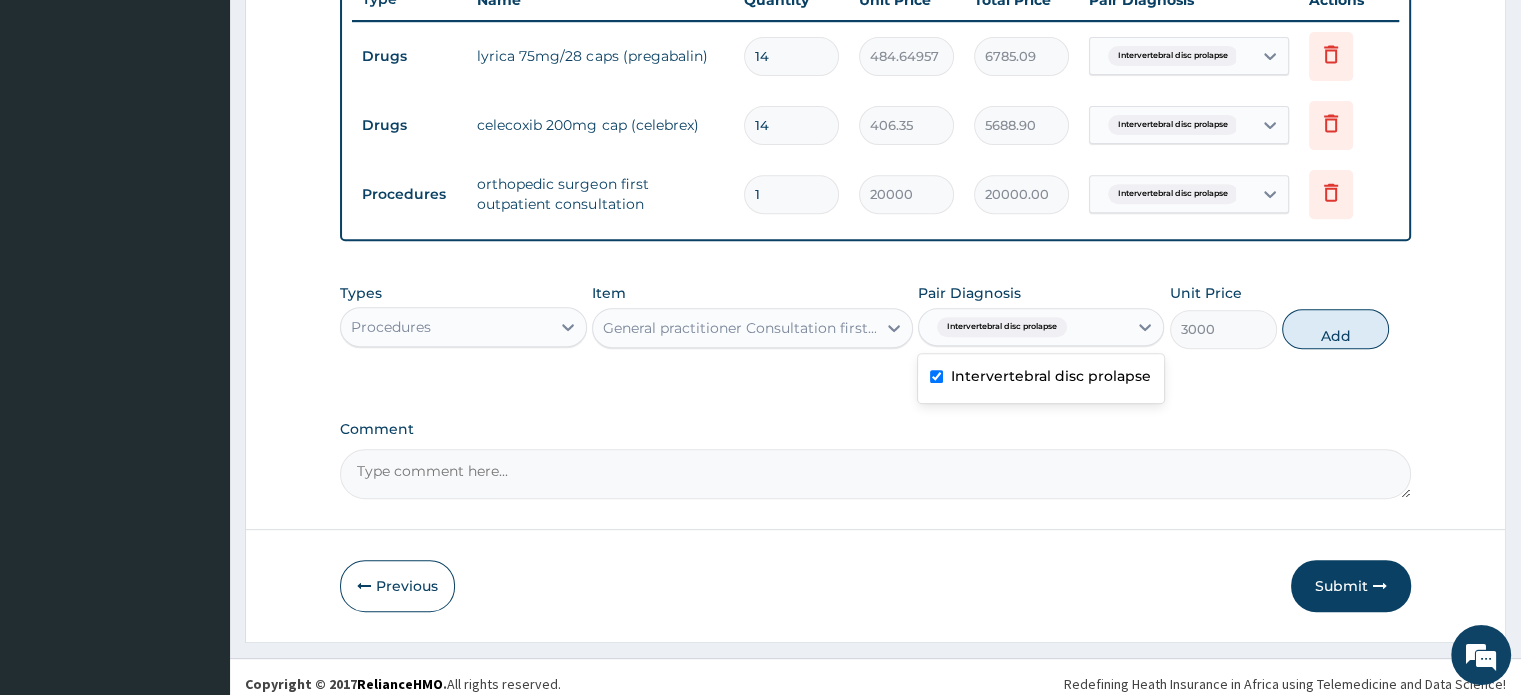 click on "Intervertebral disc prolapse" at bounding box center (1051, 376) 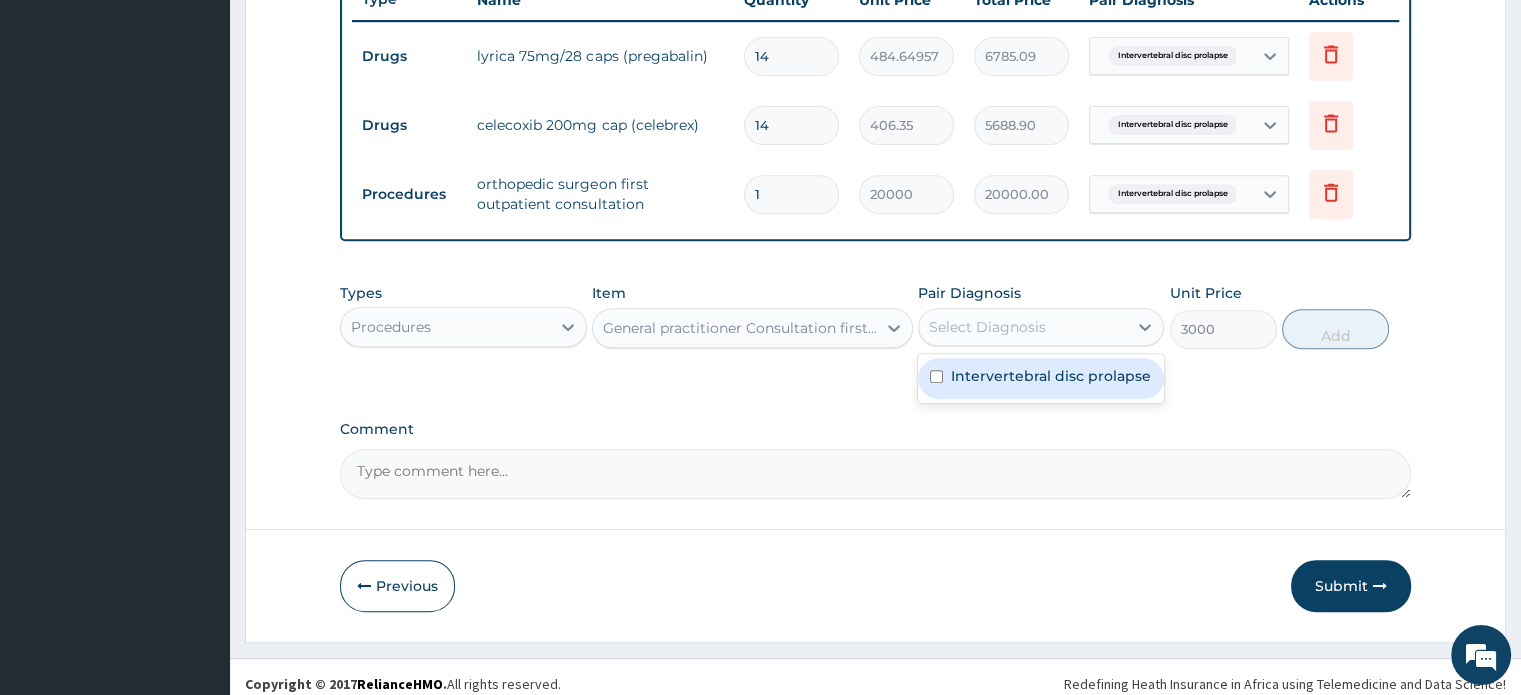 click on "Intervertebral disc prolapse" at bounding box center [1051, 376] 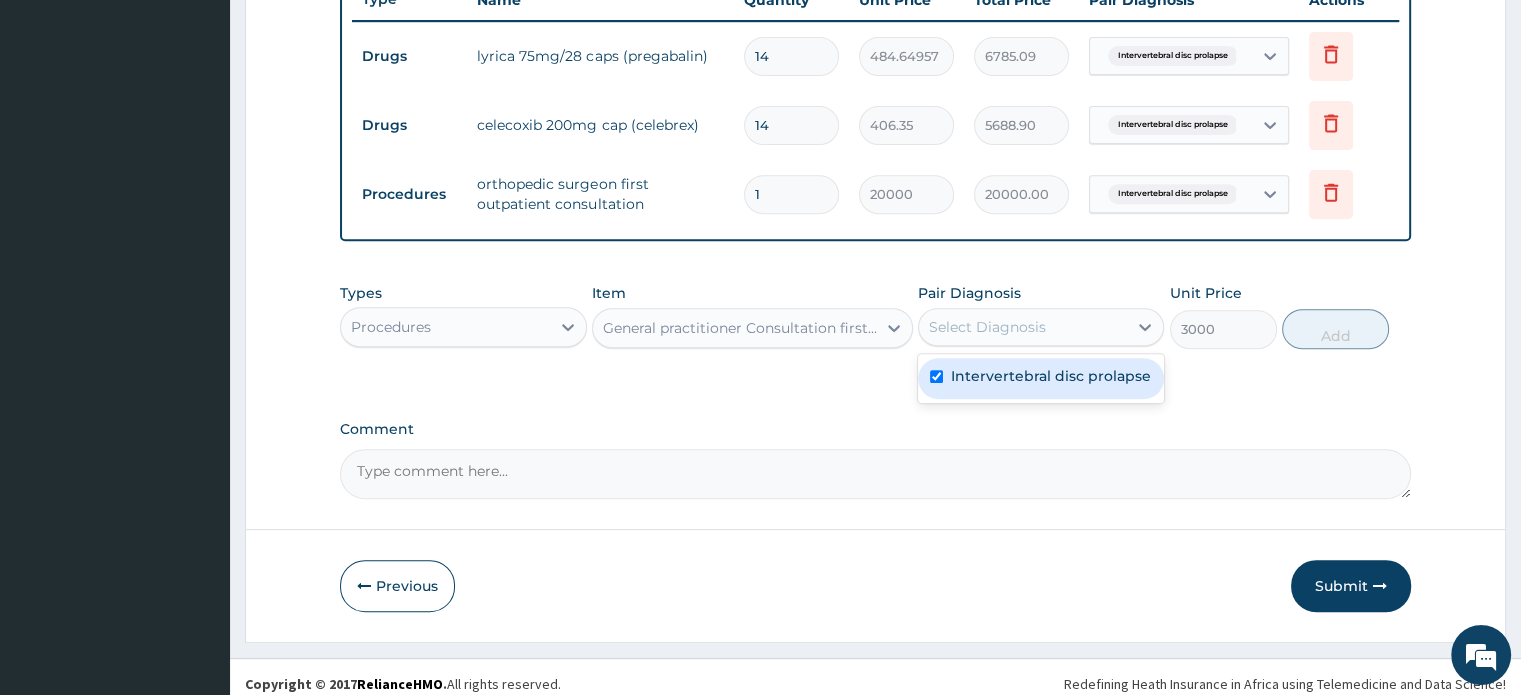 checkbox on "true" 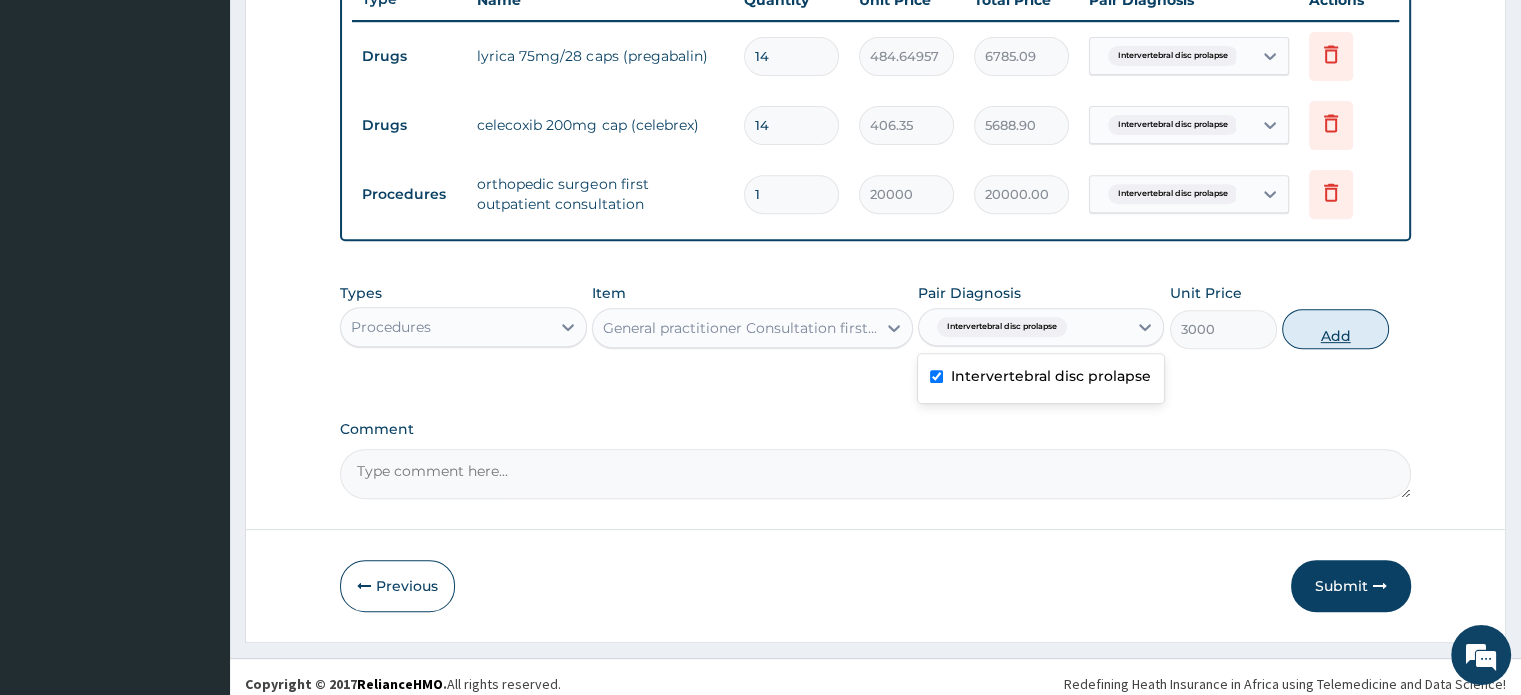 click on "Add" at bounding box center (1335, 329) 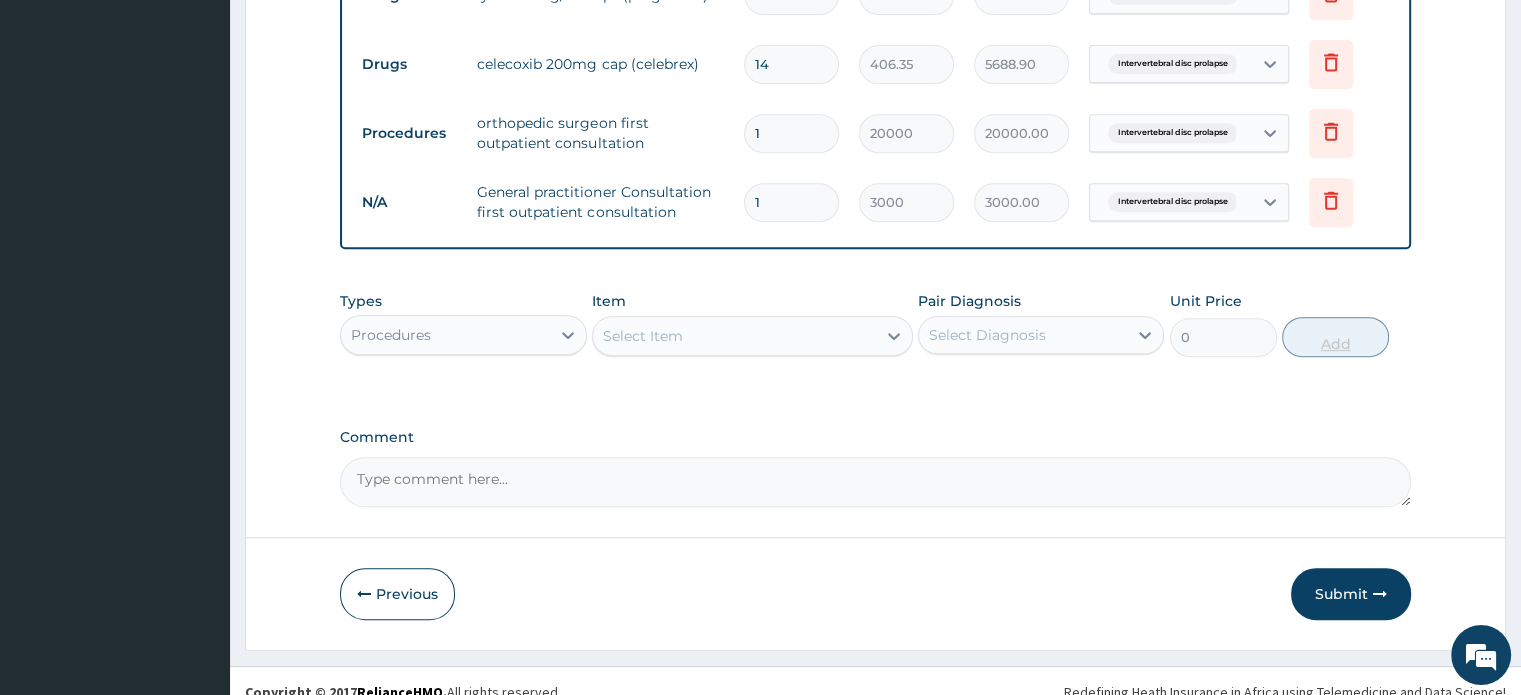 scroll, scrollTop: 841, scrollLeft: 0, axis: vertical 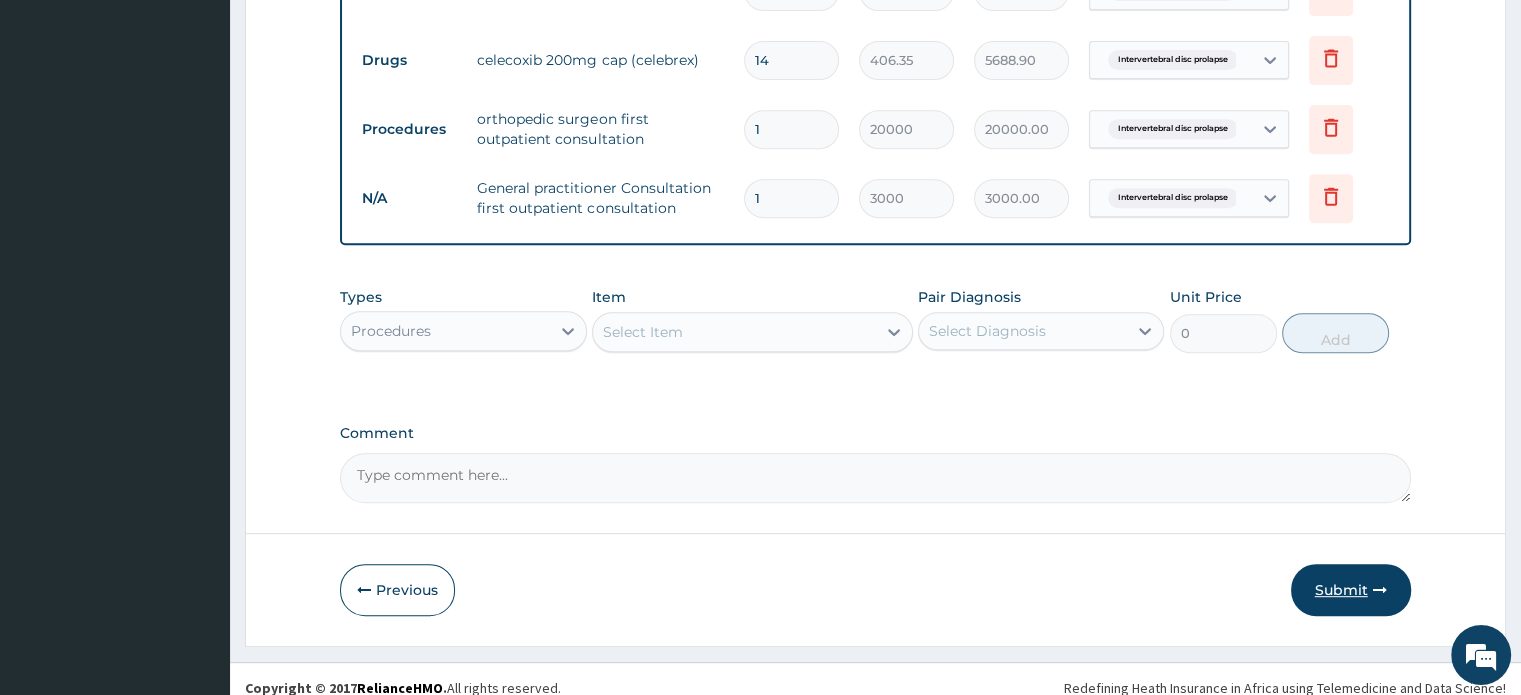 click on "Submit" at bounding box center [1351, 590] 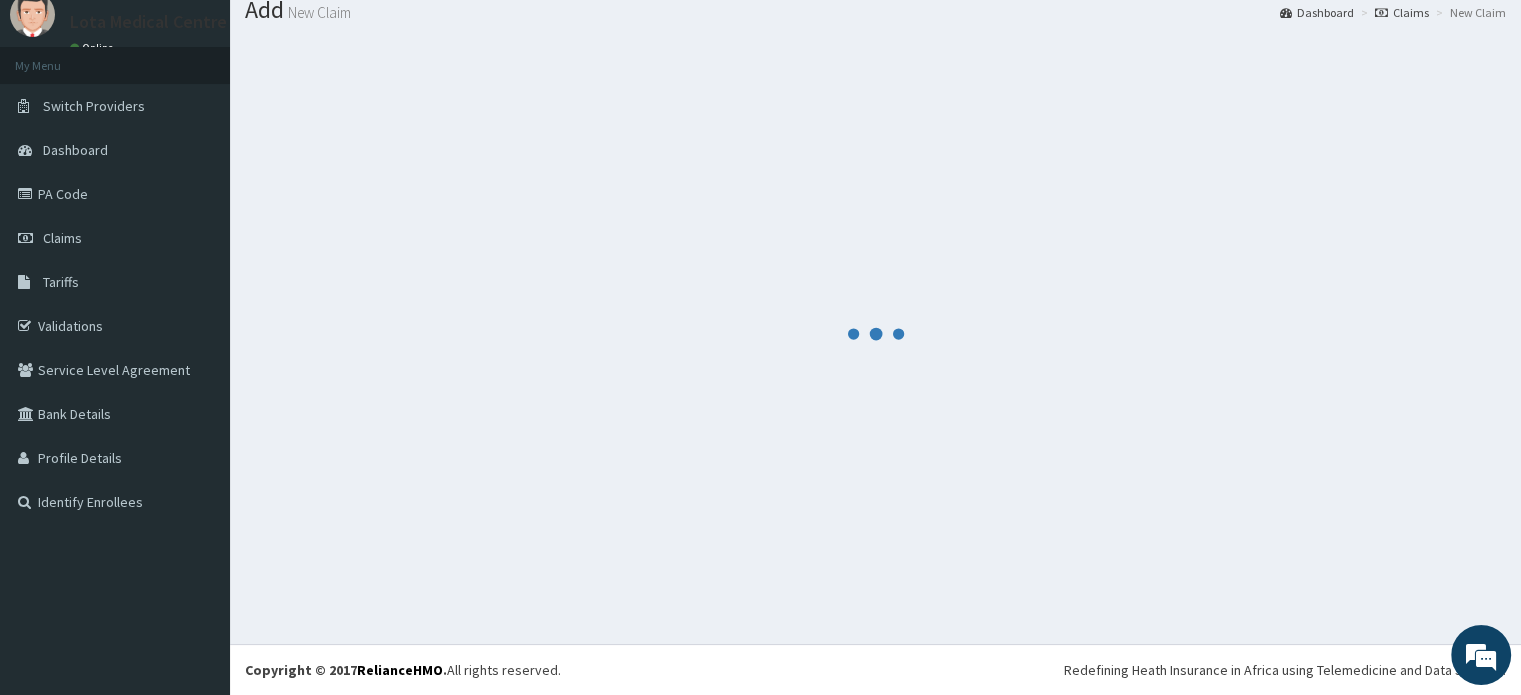 scroll, scrollTop: 68, scrollLeft: 0, axis: vertical 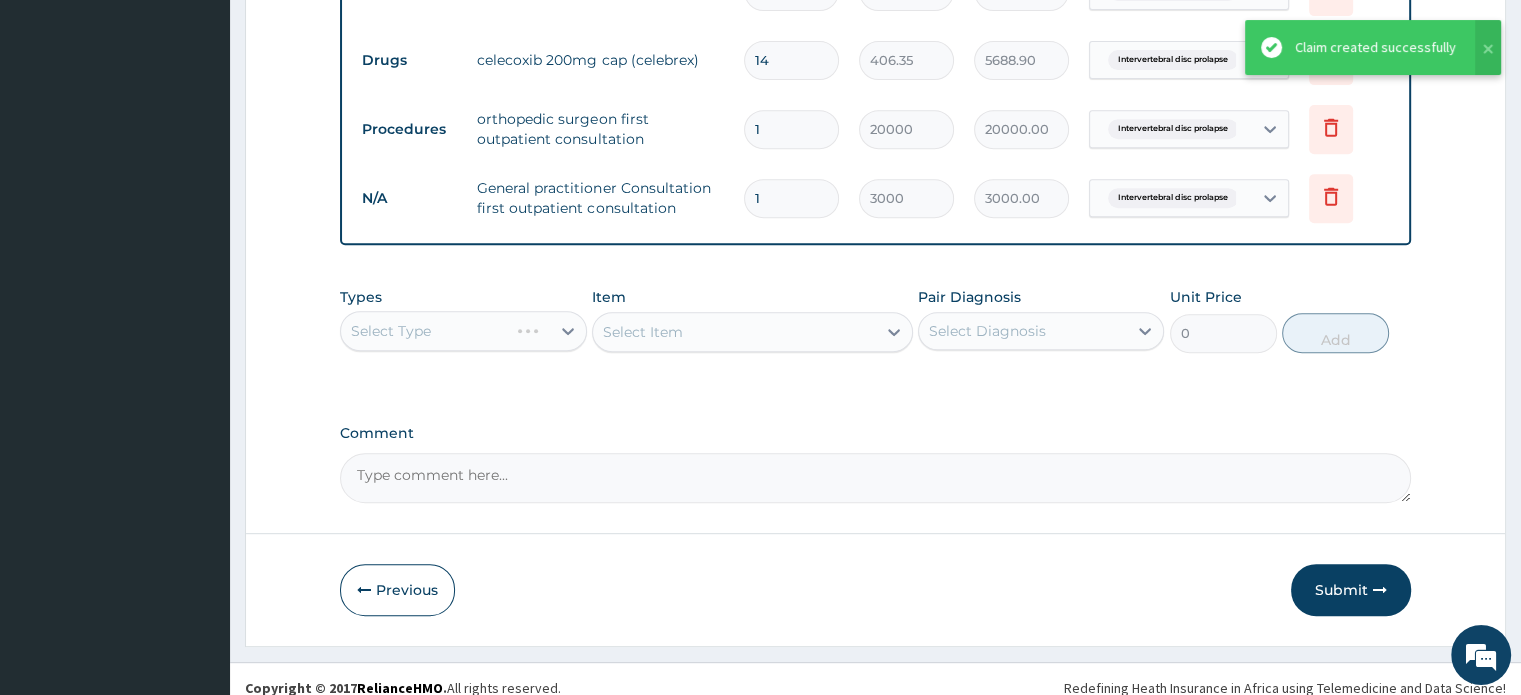 click on "Submit" at bounding box center [1351, 590] 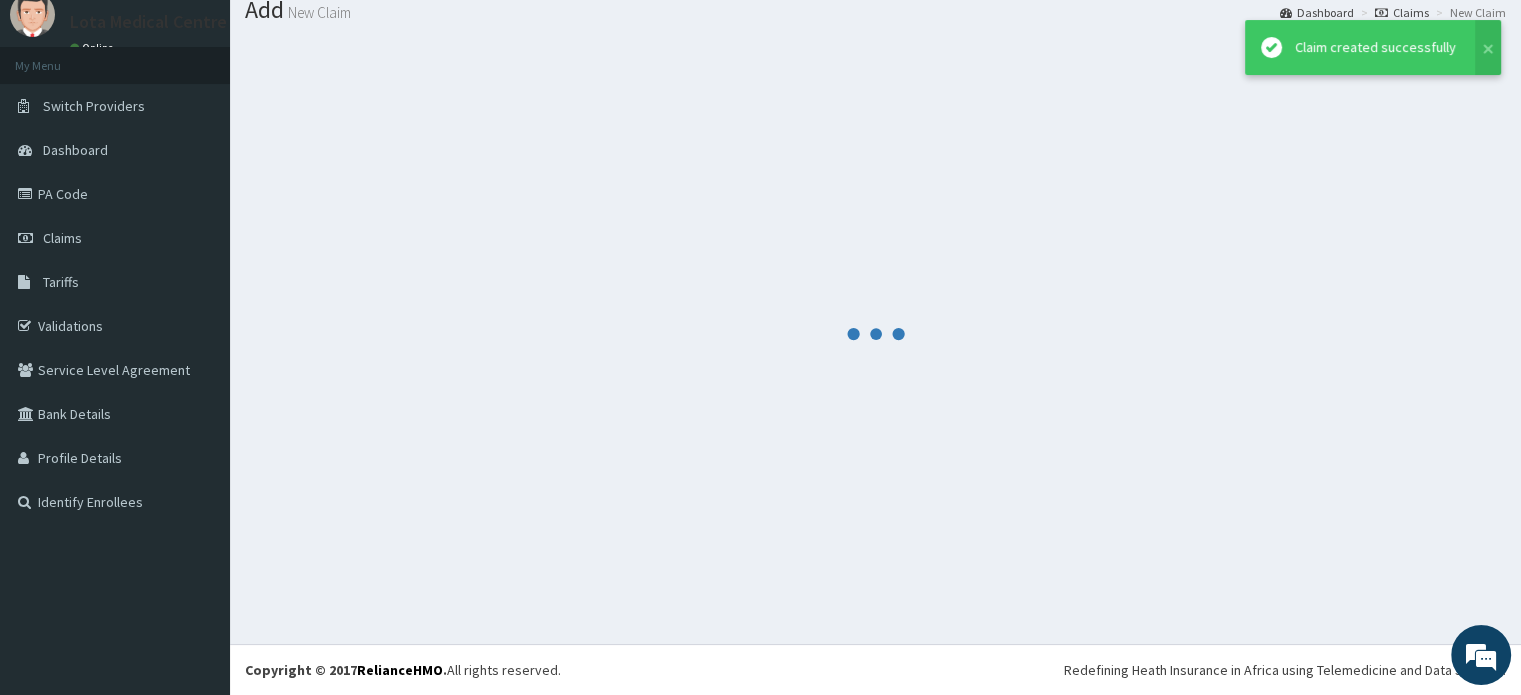 scroll, scrollTop: 68, scrollLeft: 0, axis: vertical 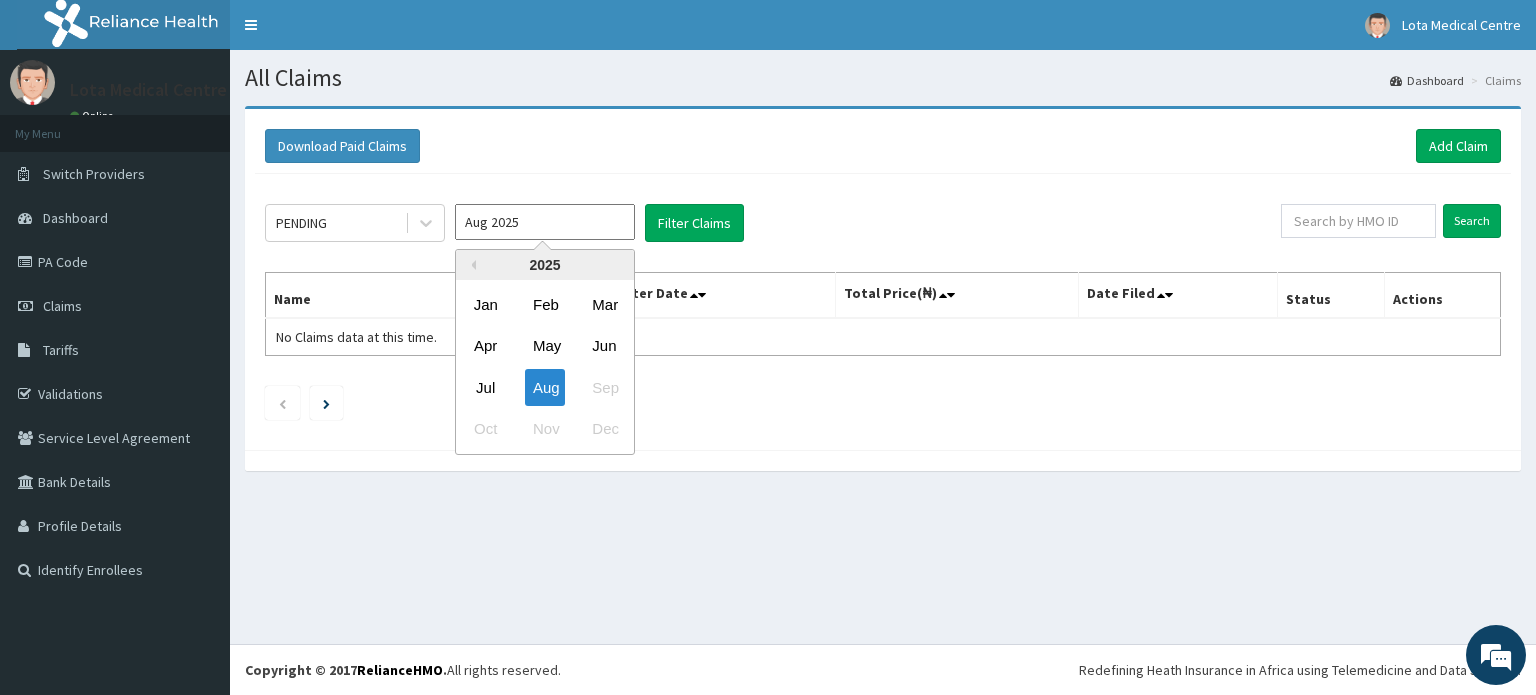 click on "Aug 2025" at bounding box center [545, 222] 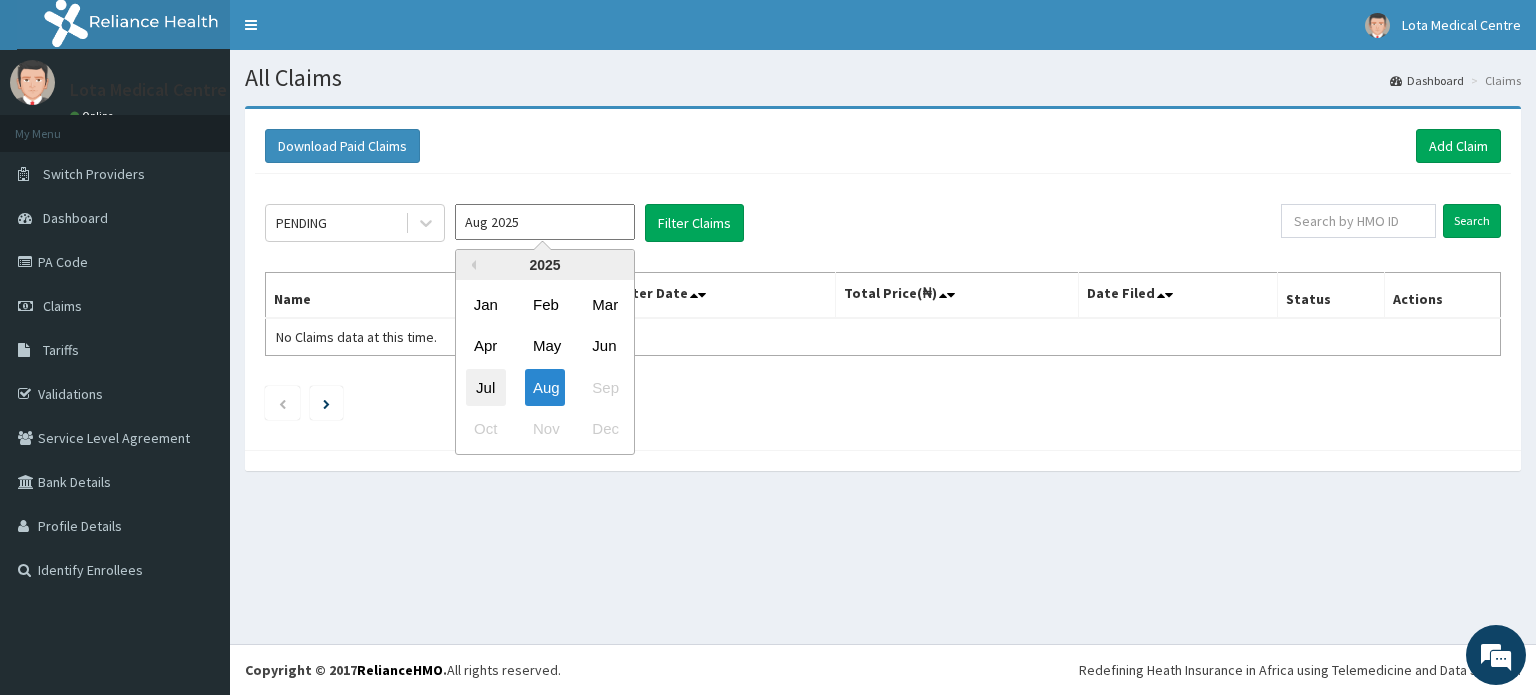 click on "Jul" at bounding box center [486, 387] 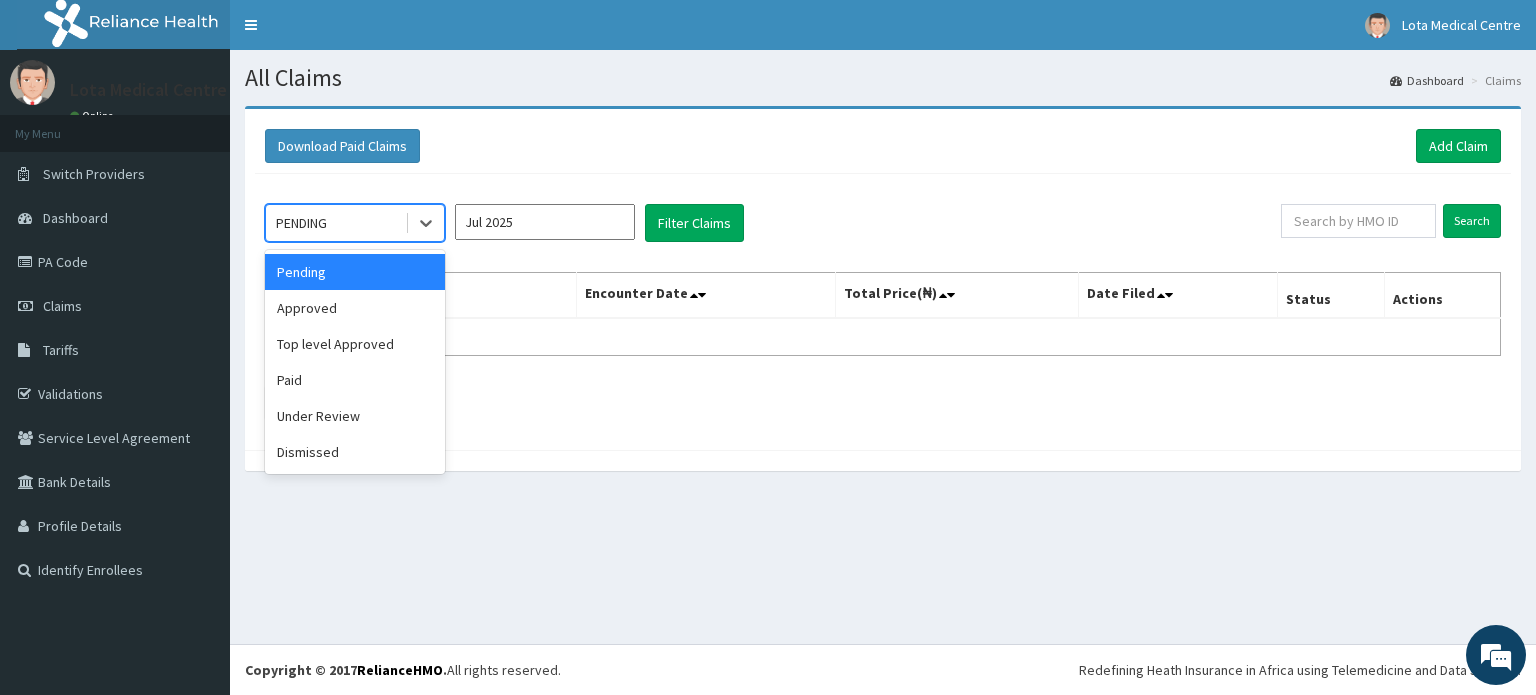 click on "PENDING" at bounding box center [335, 223] 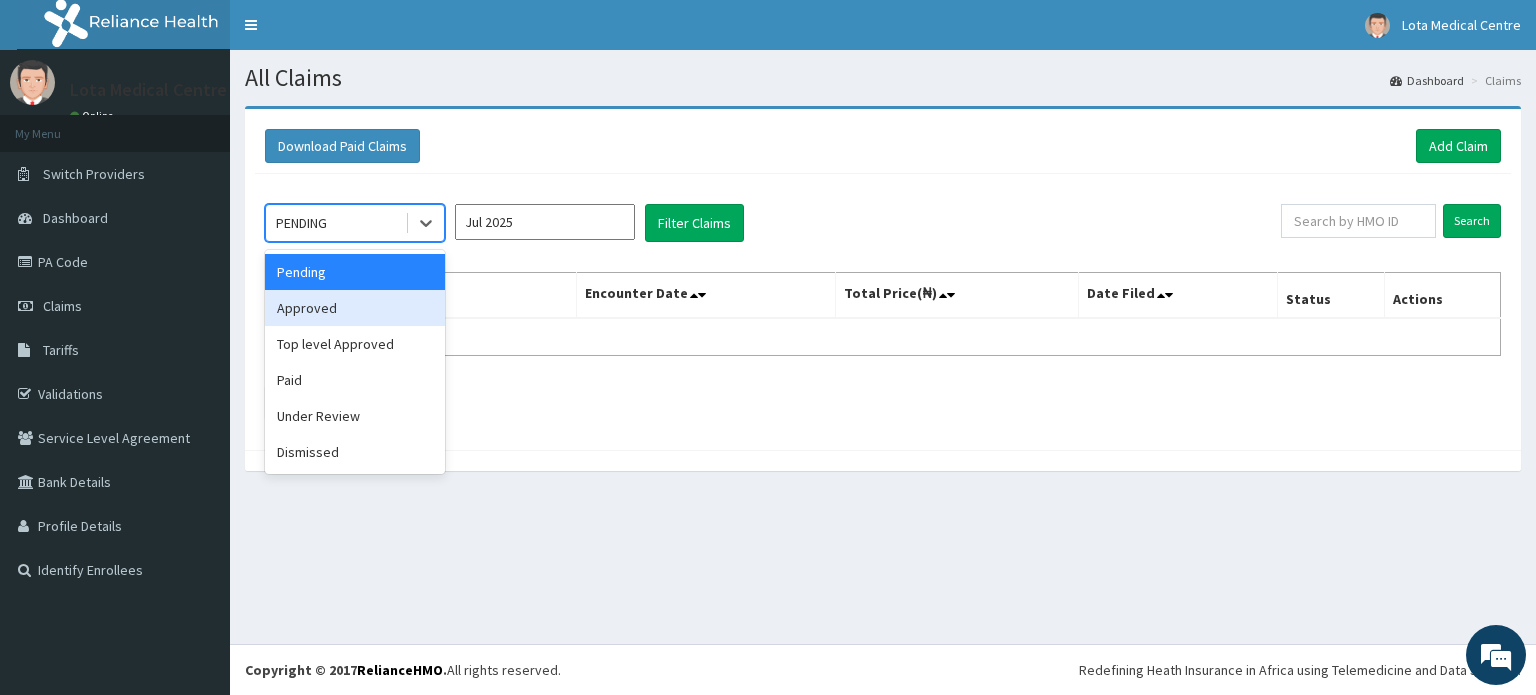click on "Approved" at bounding box center (355, 308) 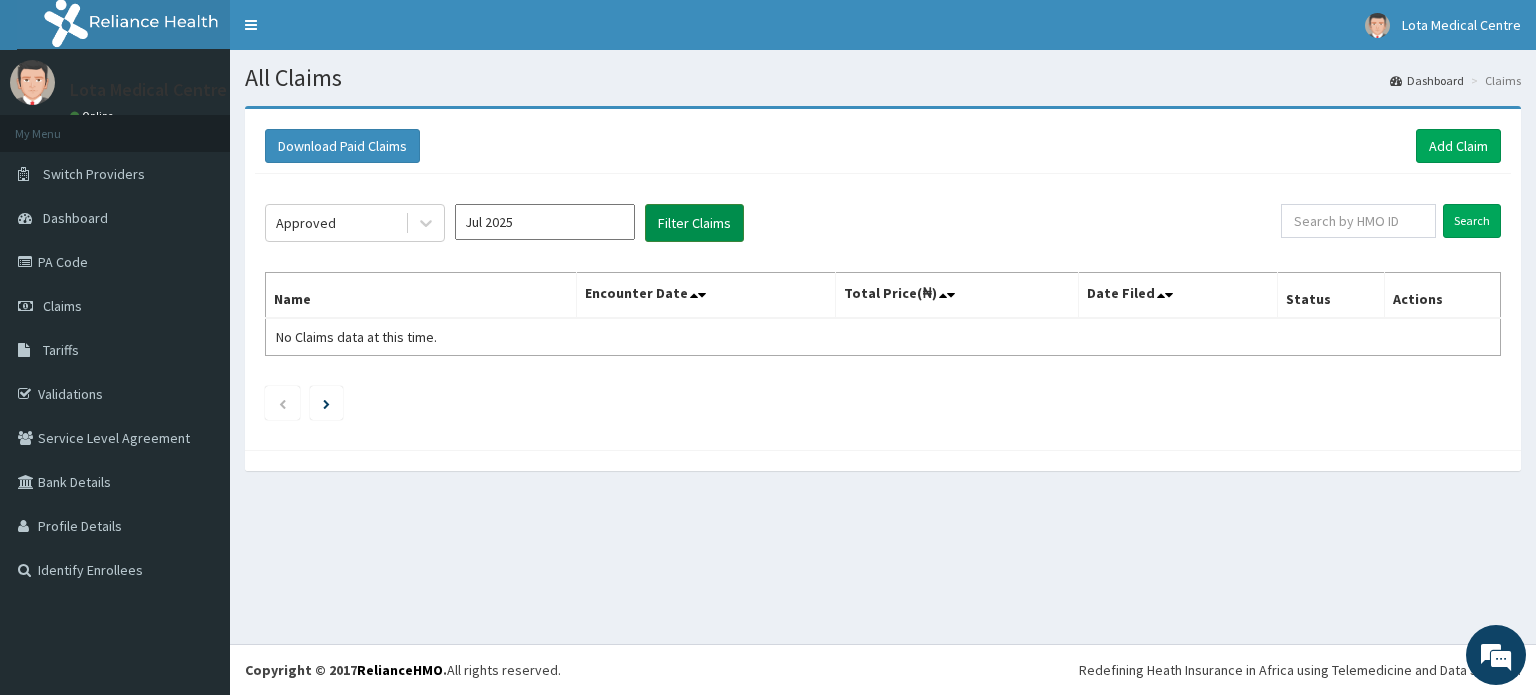 click on "Filter Claims" at bounding box center (694, 223) 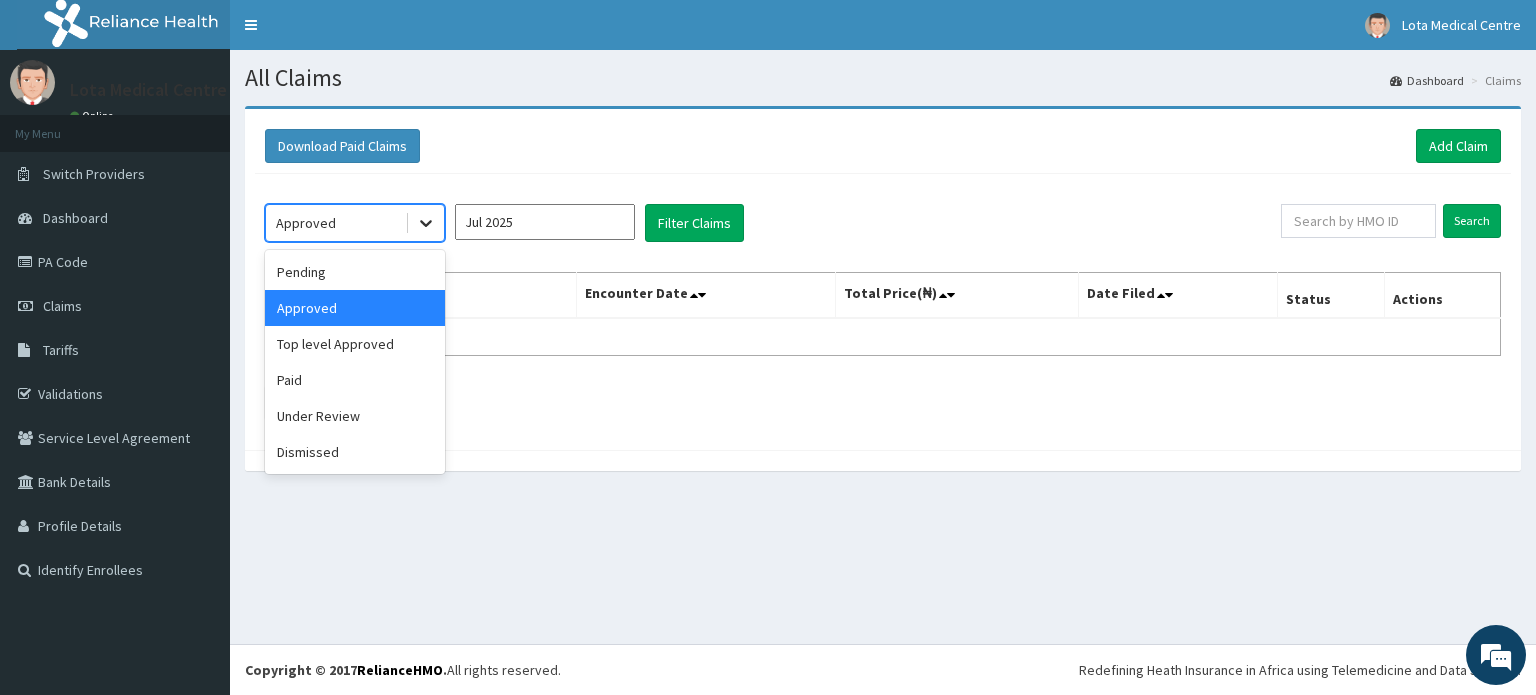click at bounding box center (426, 223) 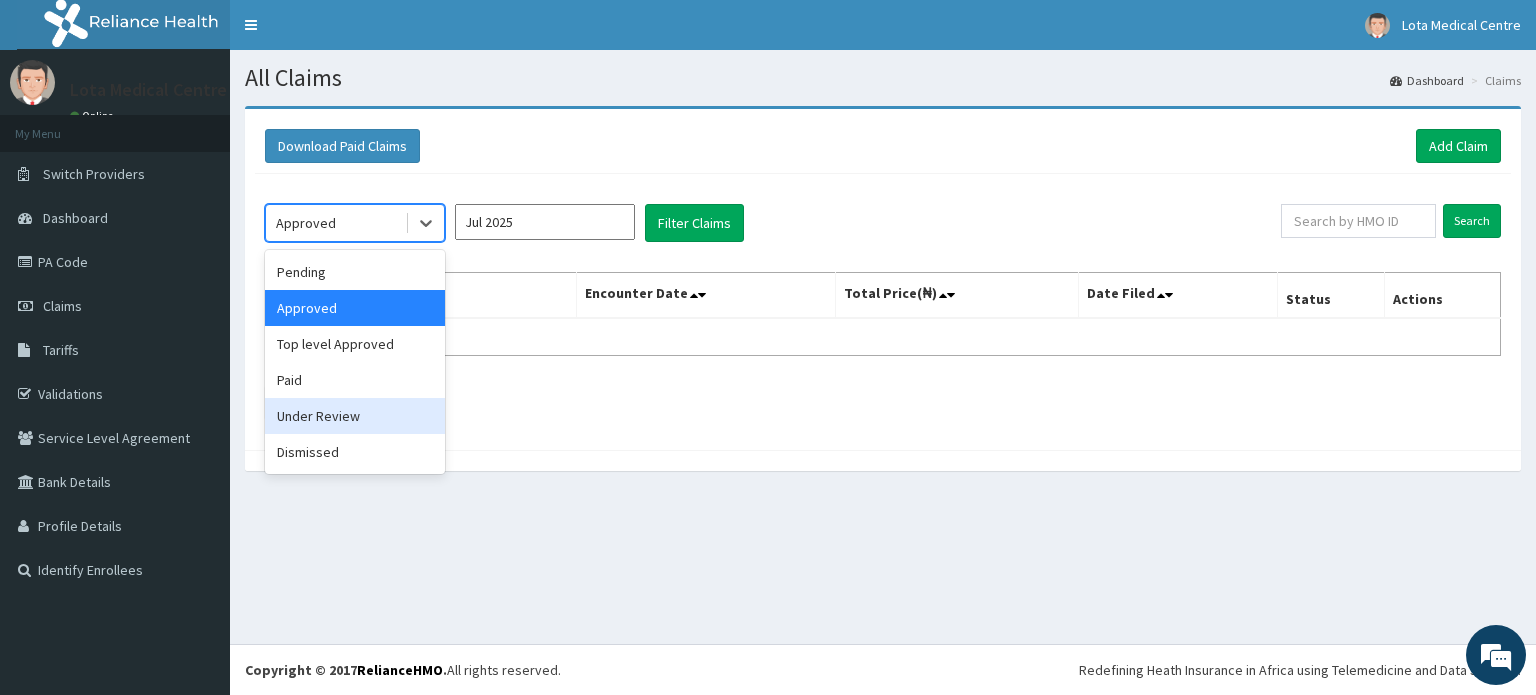 click on "Under Review" at bounding box center [355, 416] 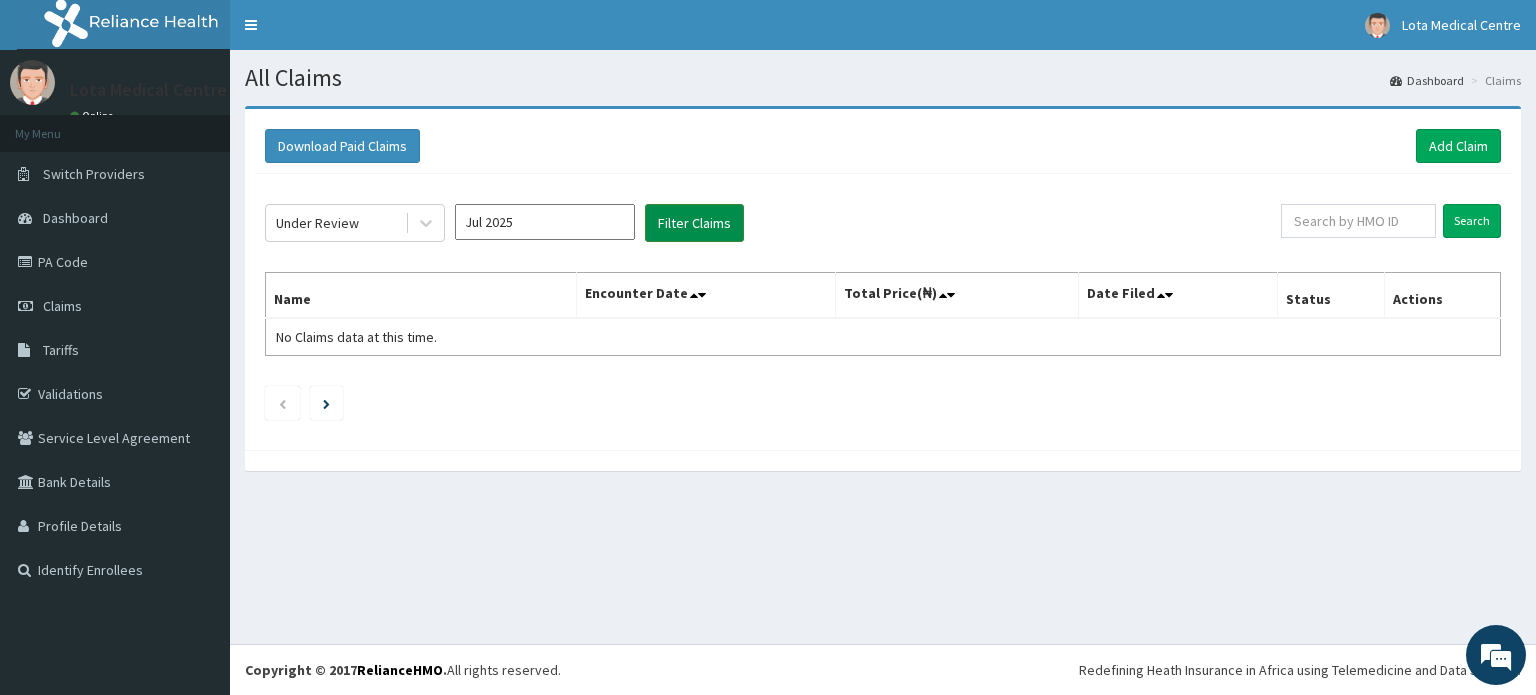 click on "Filter Claims" at bounding box center (694, 223) 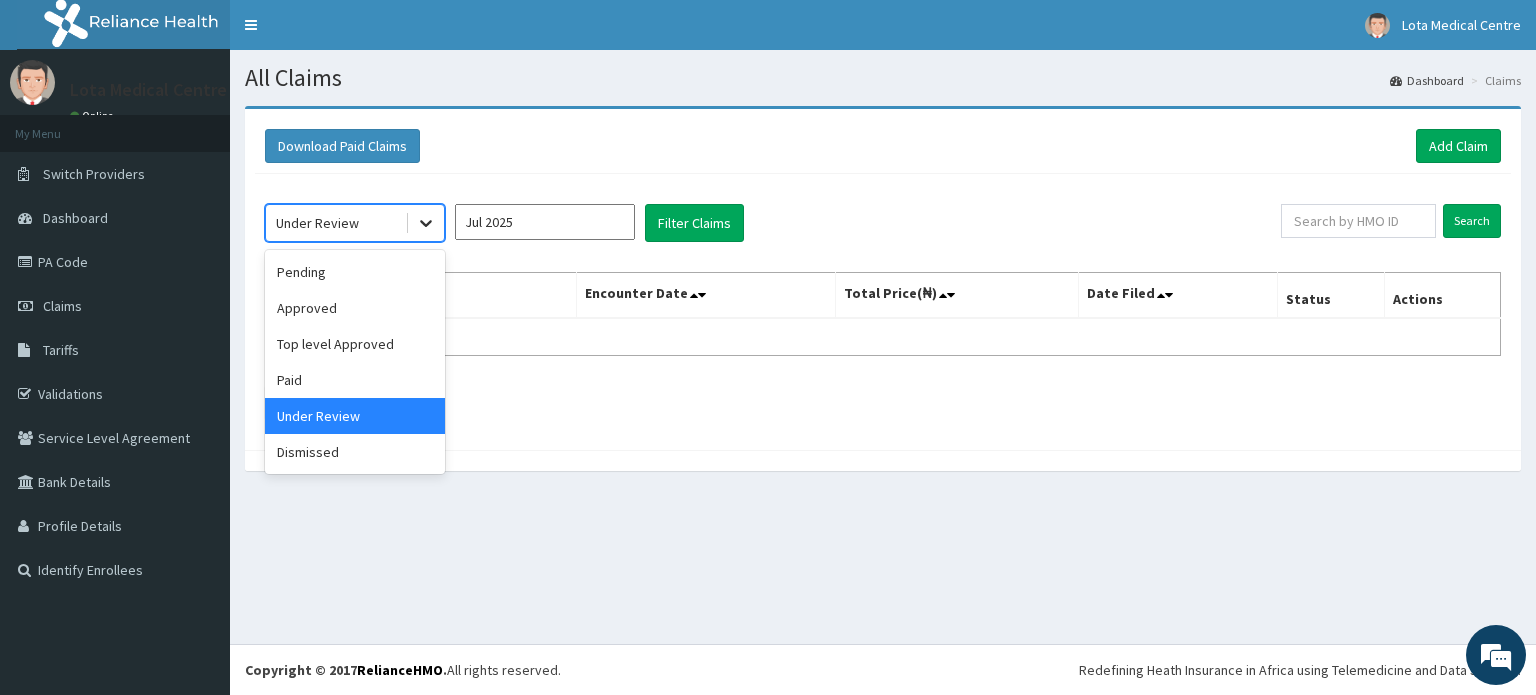 click 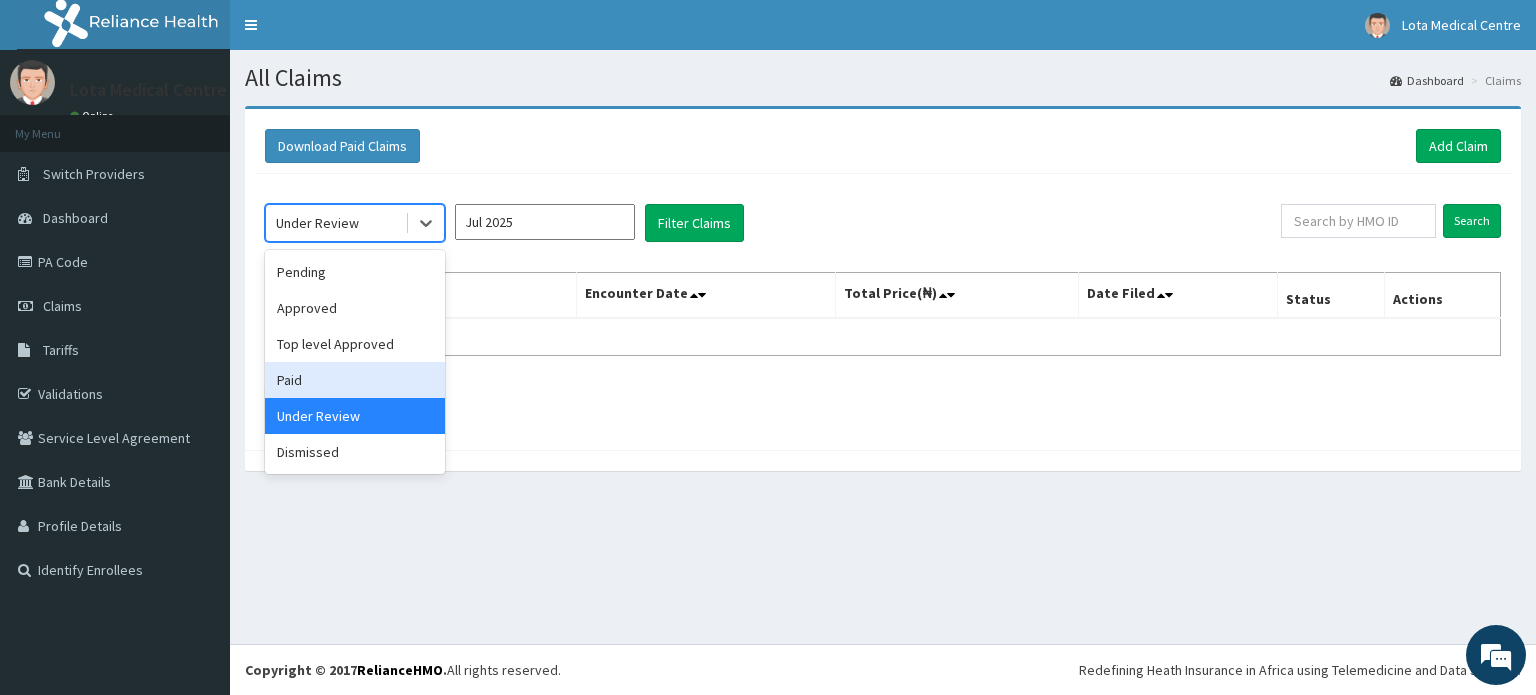 click on "Paid" at bounding box center (355, 380) 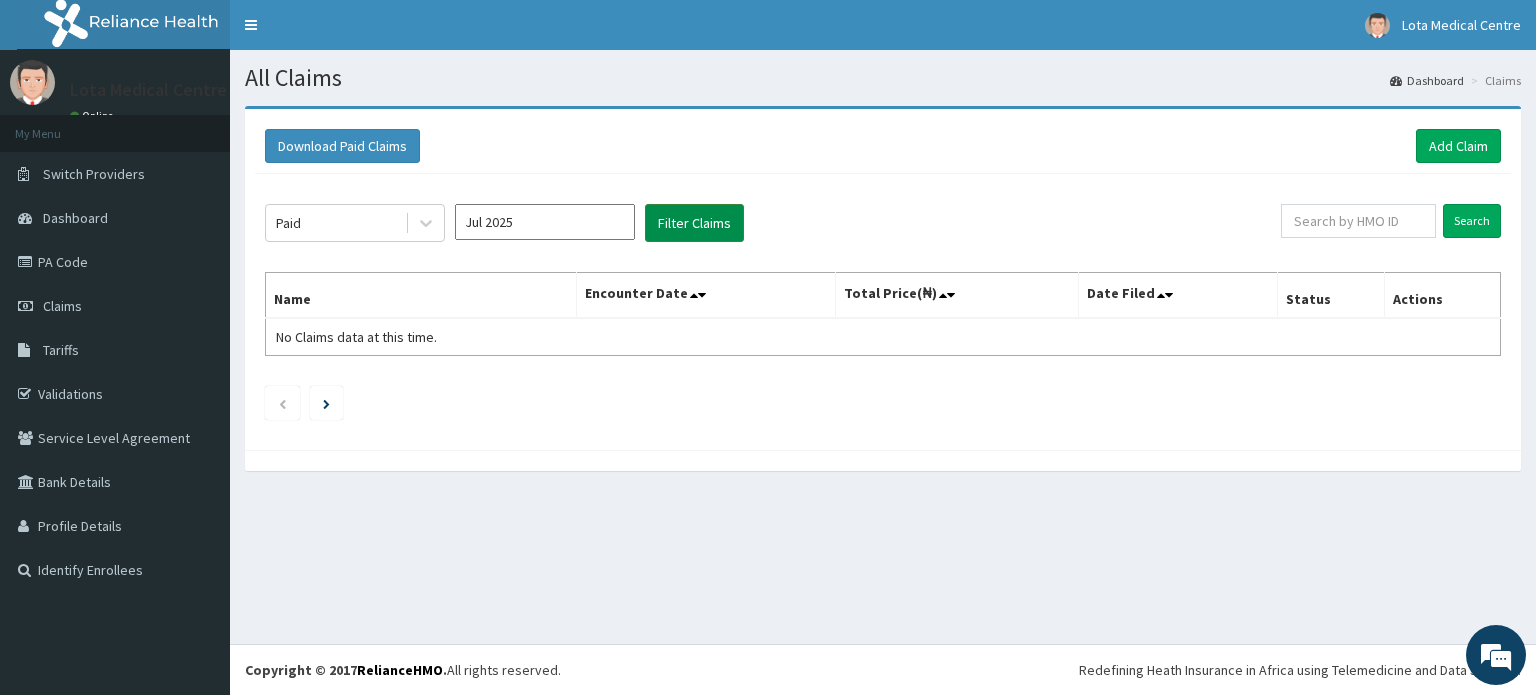 click on "Filter Claims" at bounding box center (694, 223) 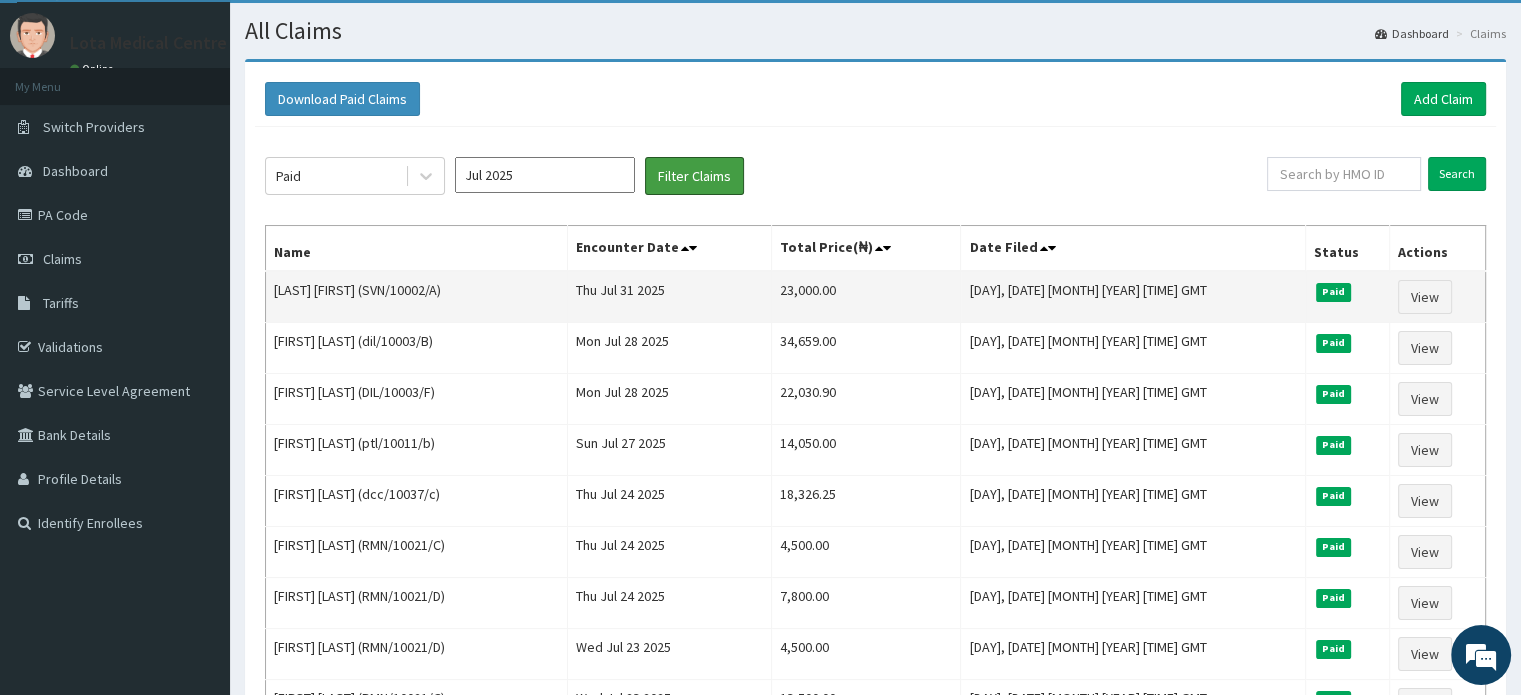 scroll, scrollTop: 0, scrollLeft: 0, axis: both 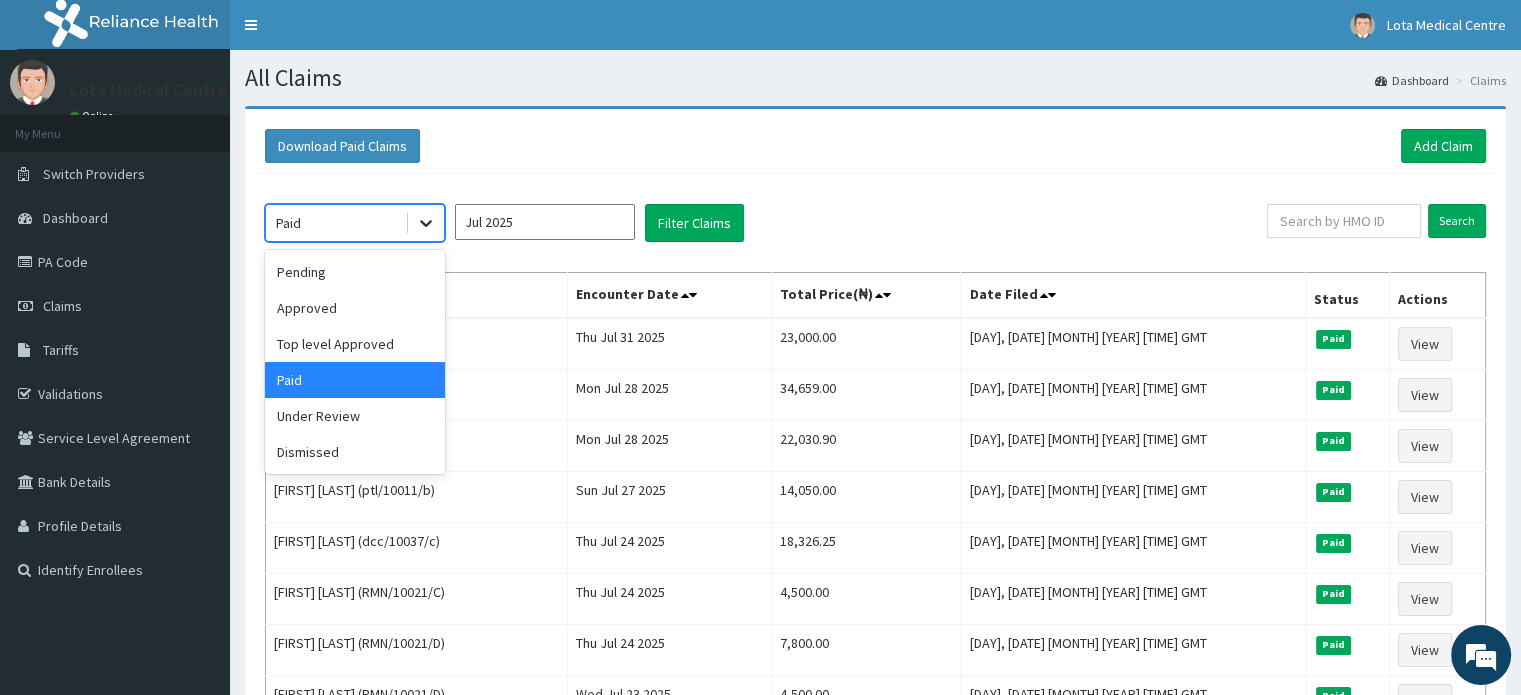 click 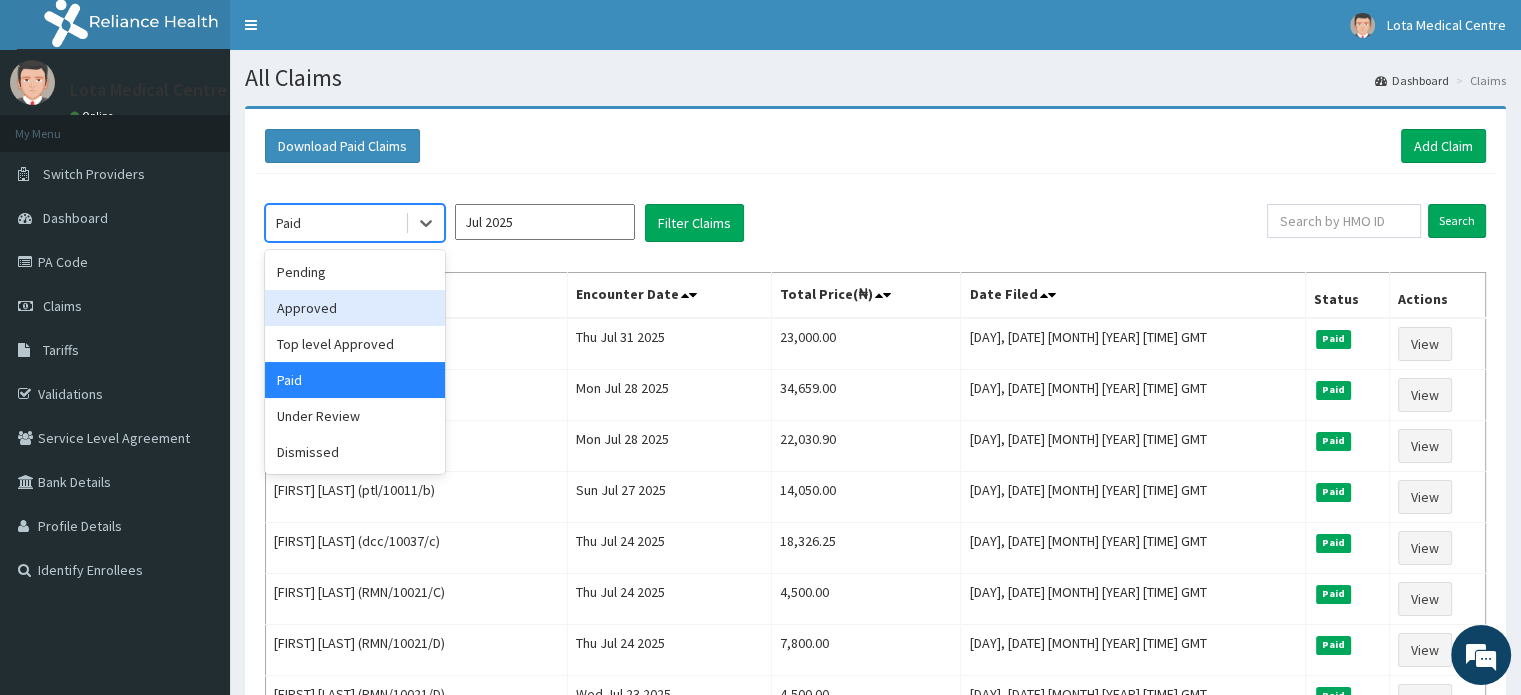 click on "Approved" at bounding box center (355, 308) 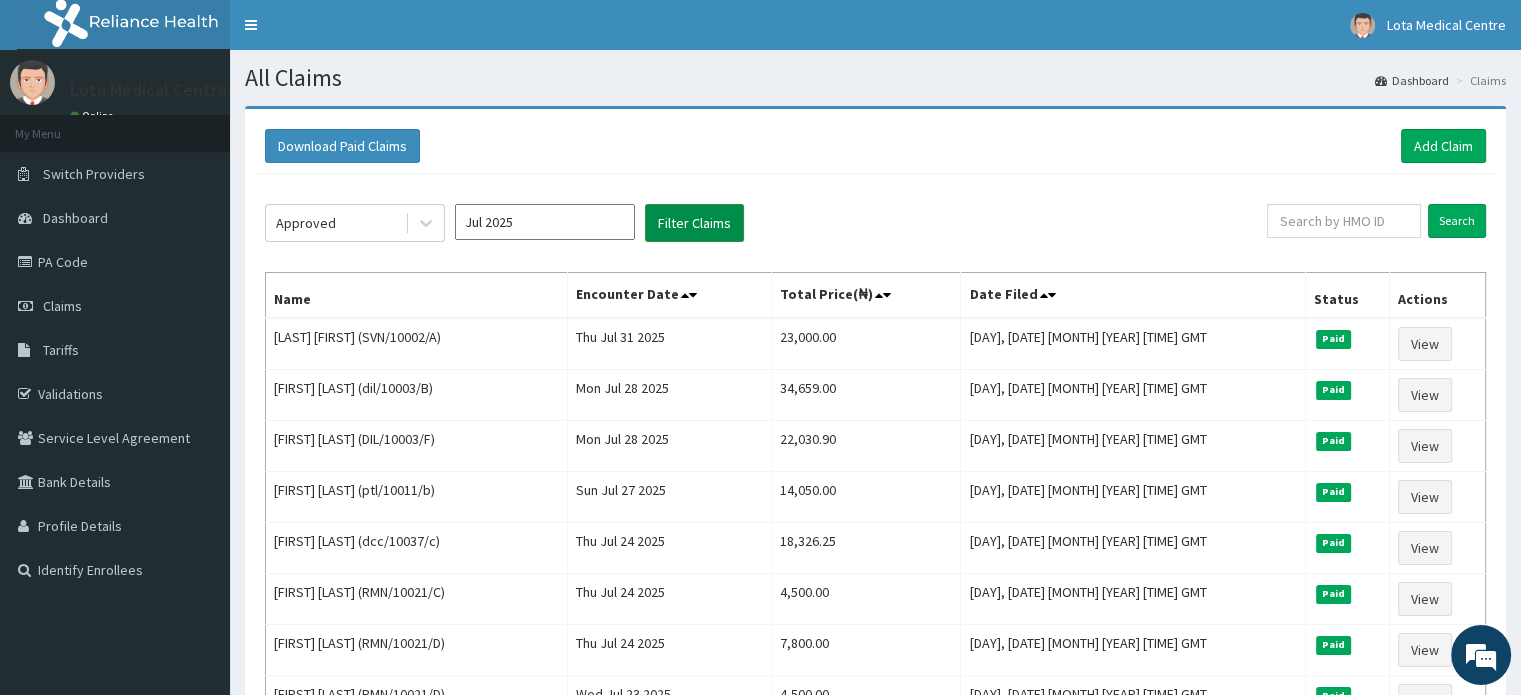 click on "Filter Claims" at bounding box center (694, 223) 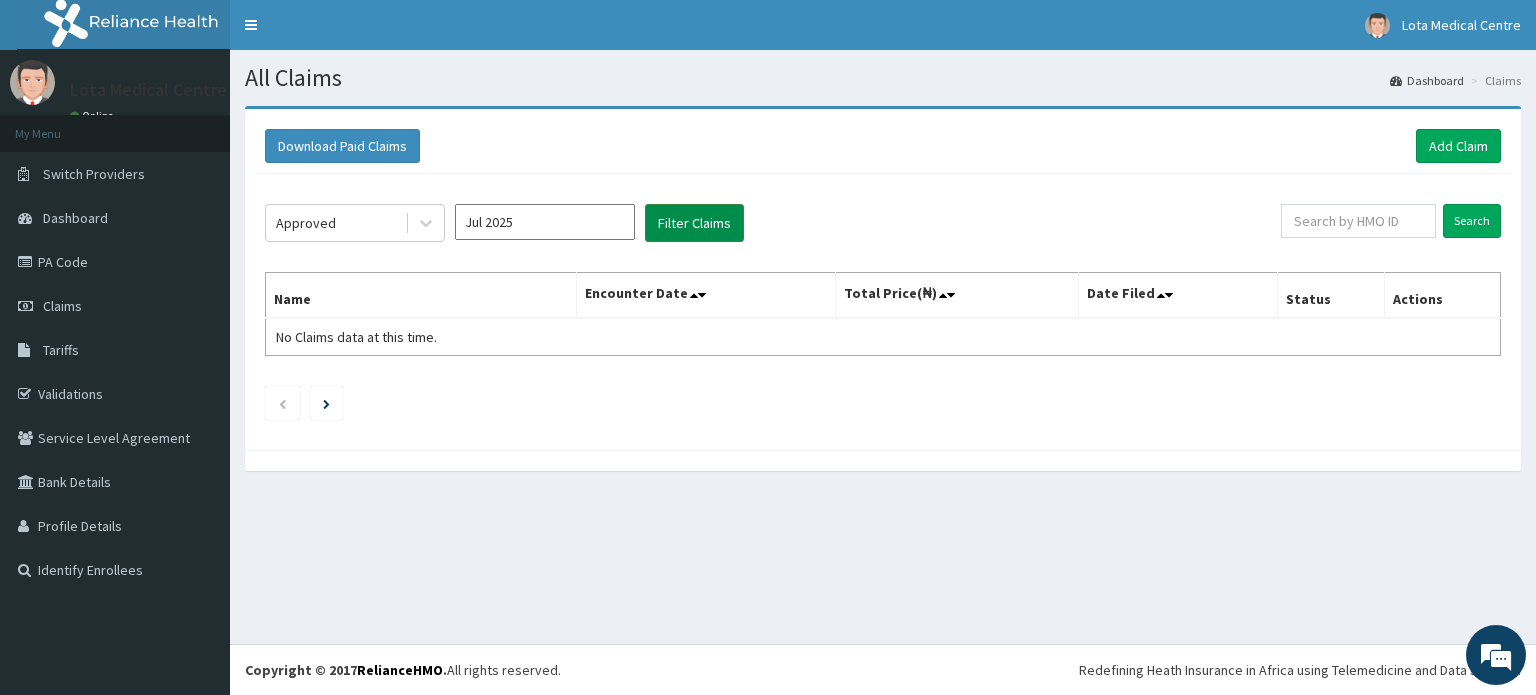 click on "Filter Claims" at bounding box center [694, 223] 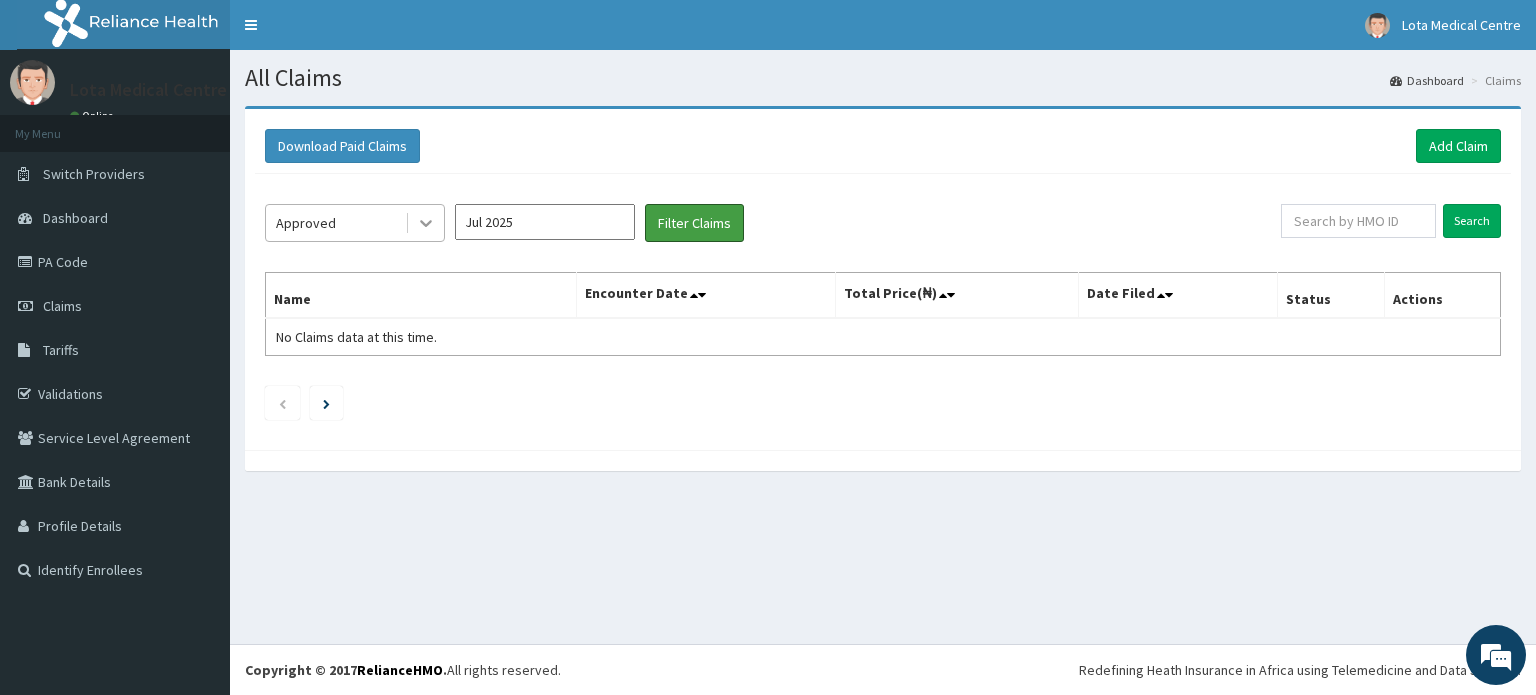 drag, startPoint x: 717, startPoint y: 225, endPoint x: 423, endPoint y: 230, distance: 294.0425 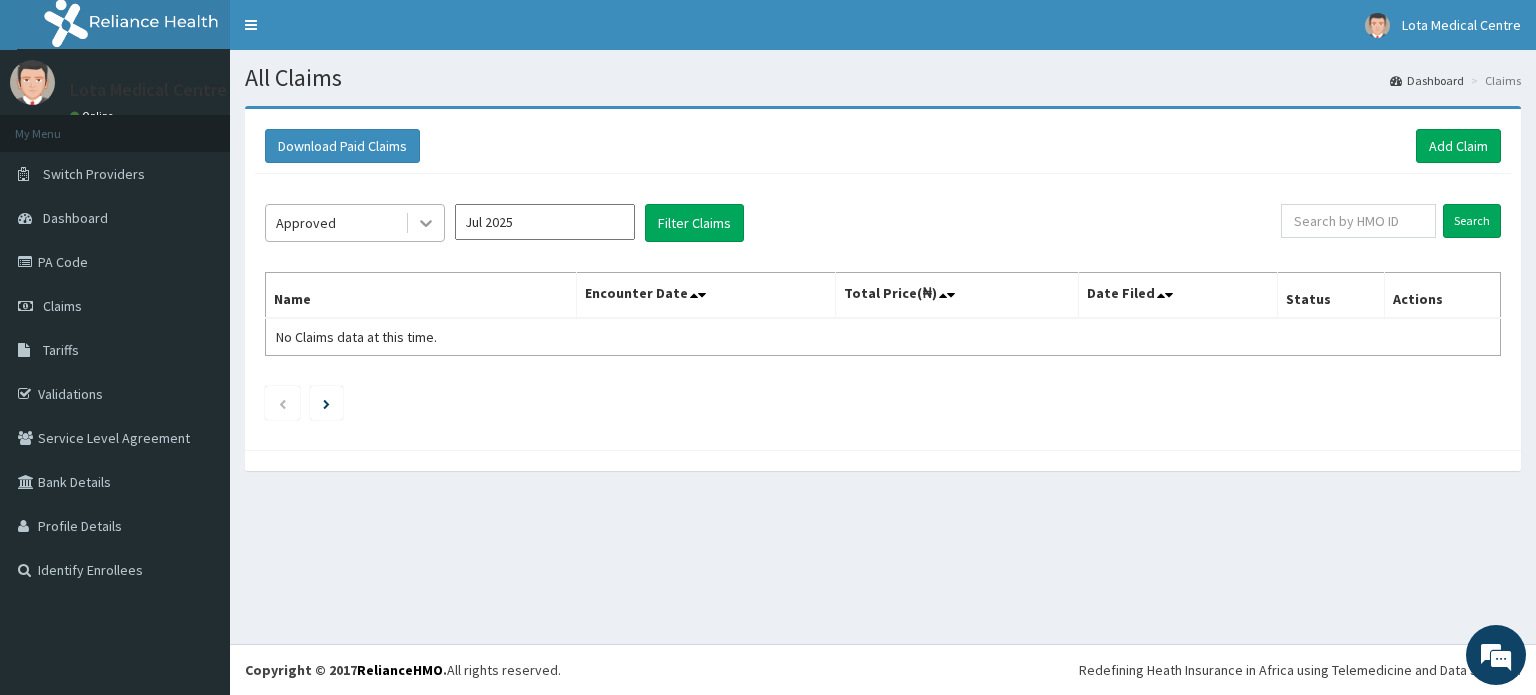 click 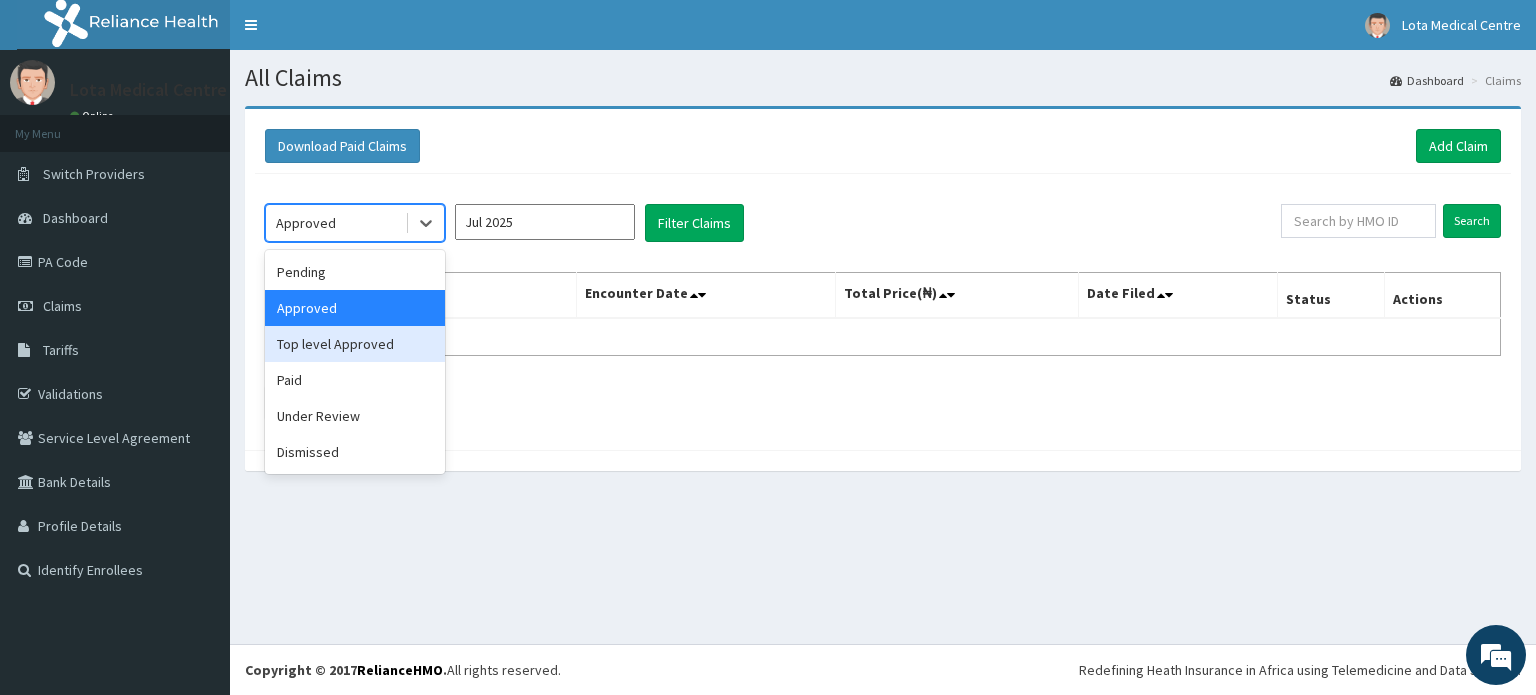click on "Top level Approved" at bounding box center [355, 344] 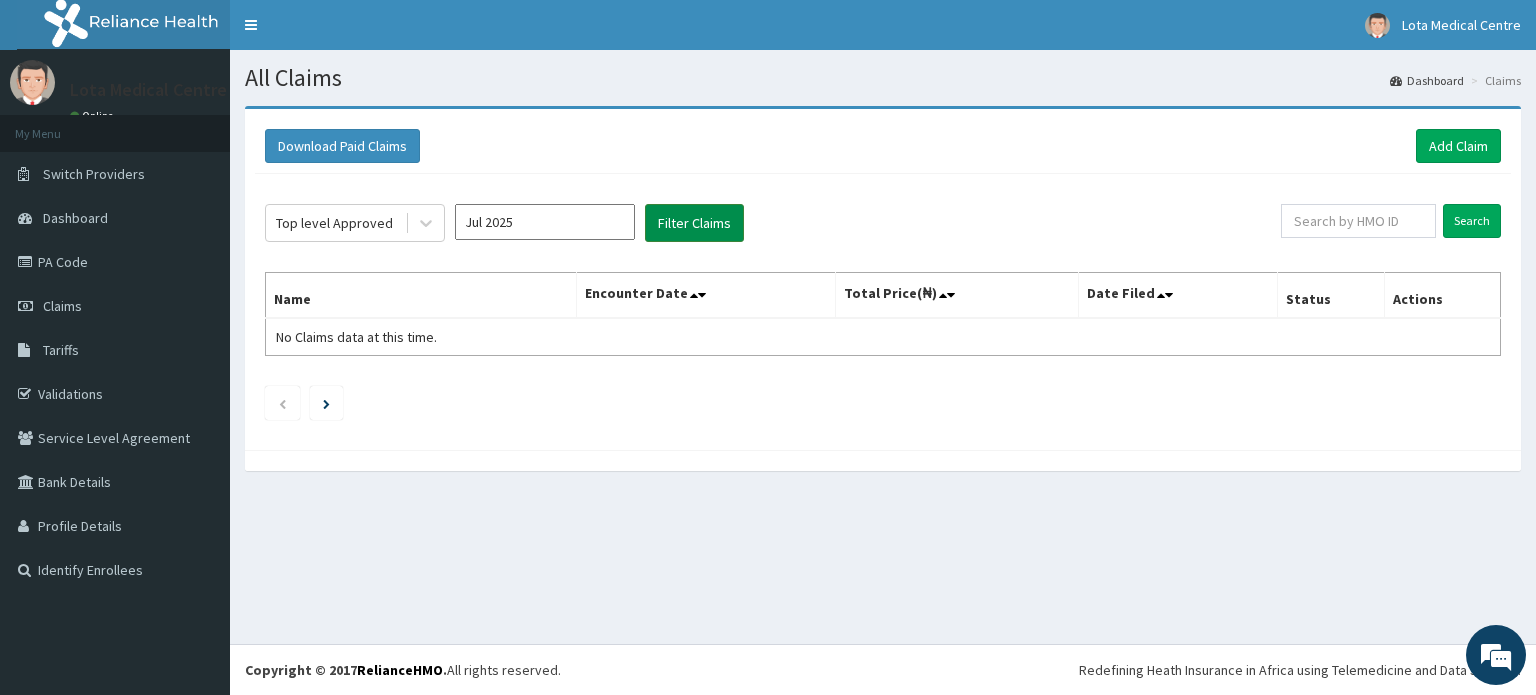click on "Filter Claims" at bounding box center [694, 223] 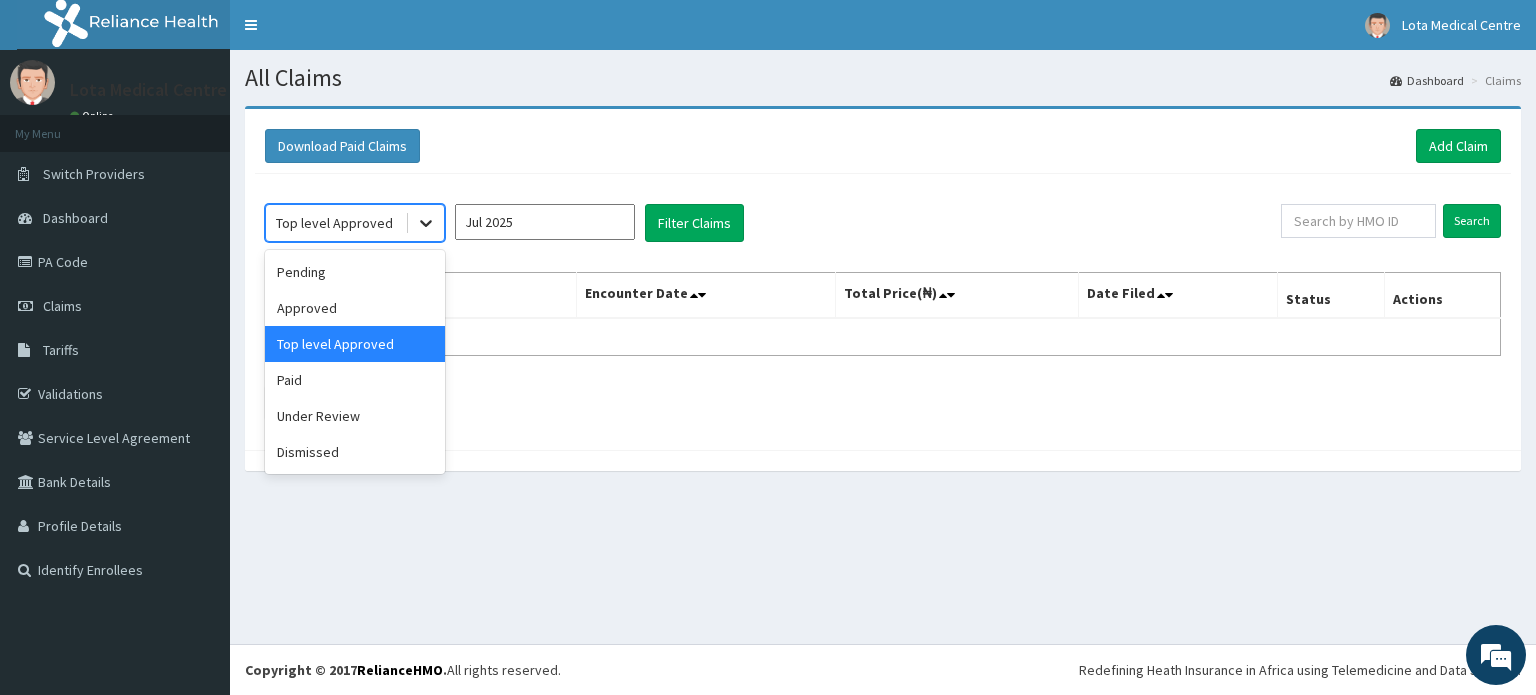 click at bounding box center (426, 223) 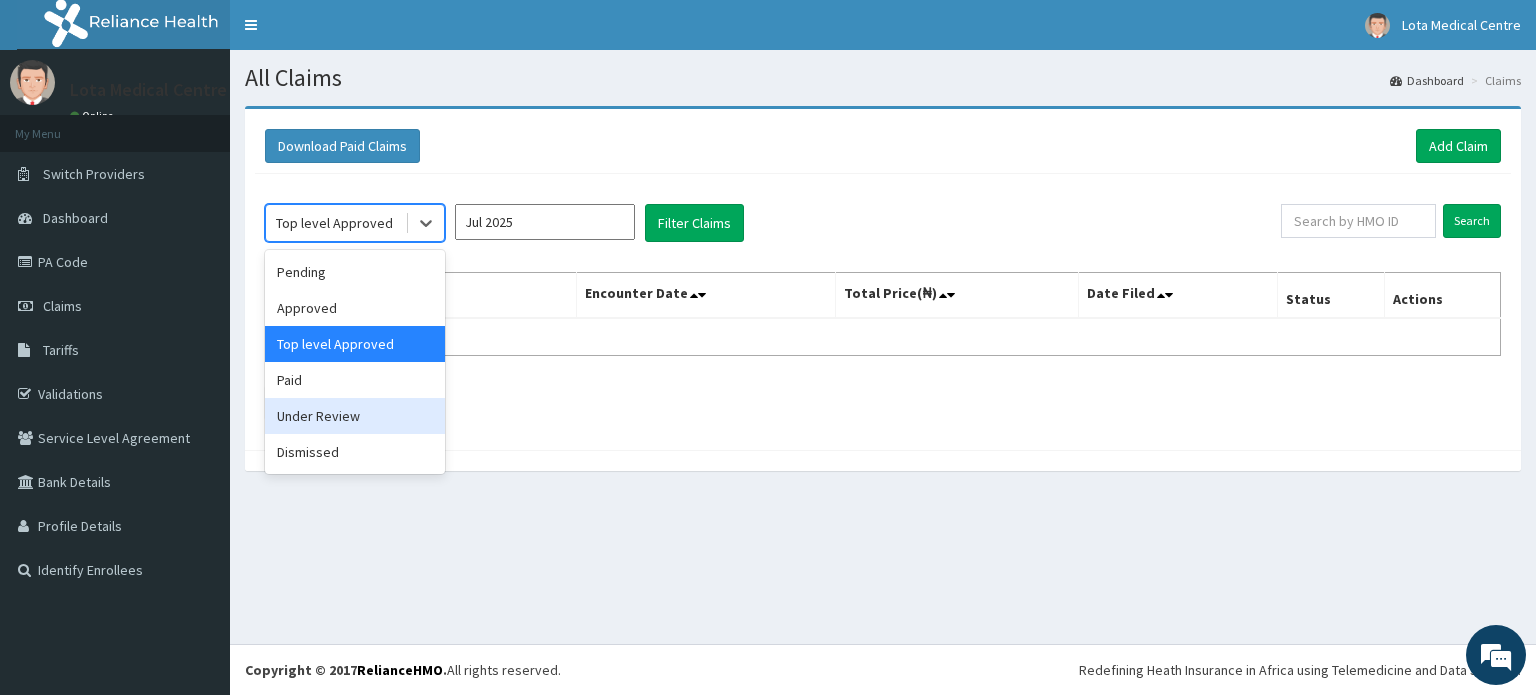 click on "Under Review" at bounding box center (355, 416) 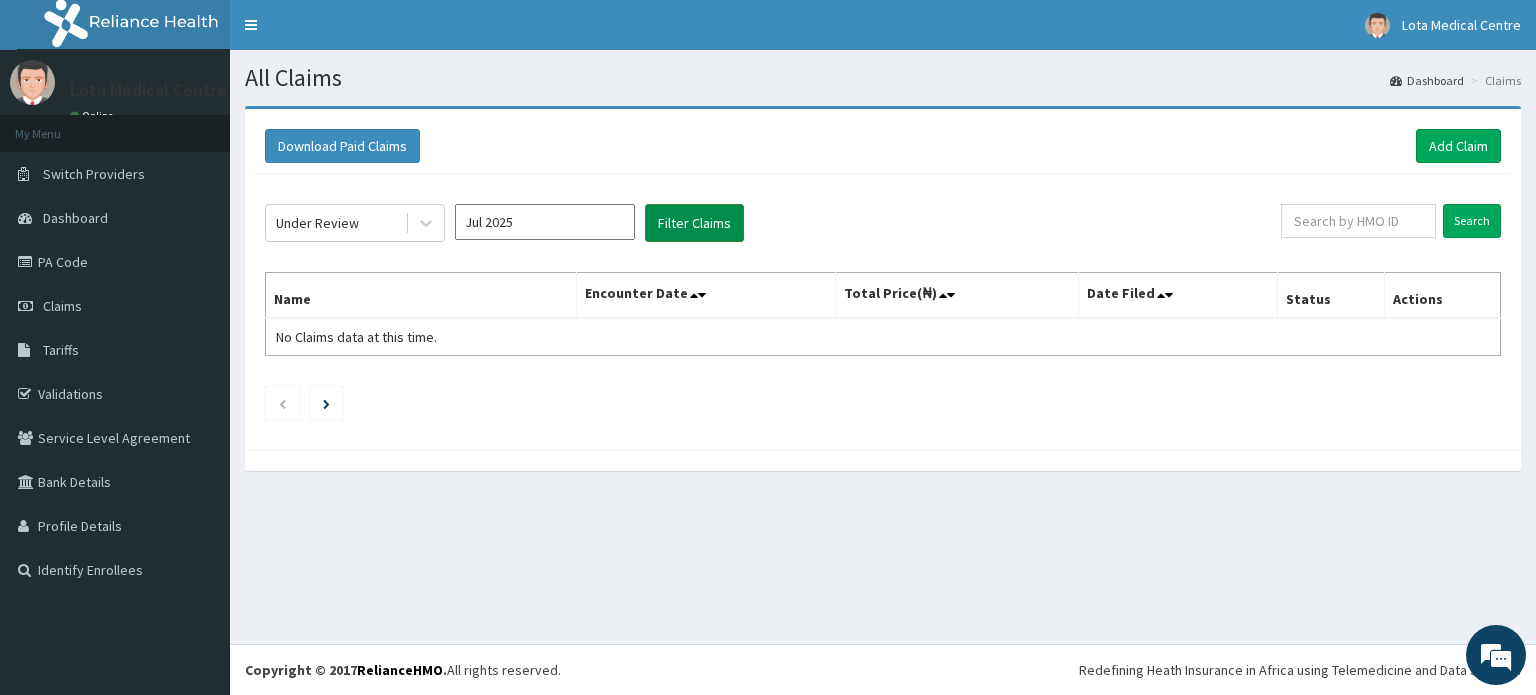 click on "Filter Claims" at bounding box center (694, 223) 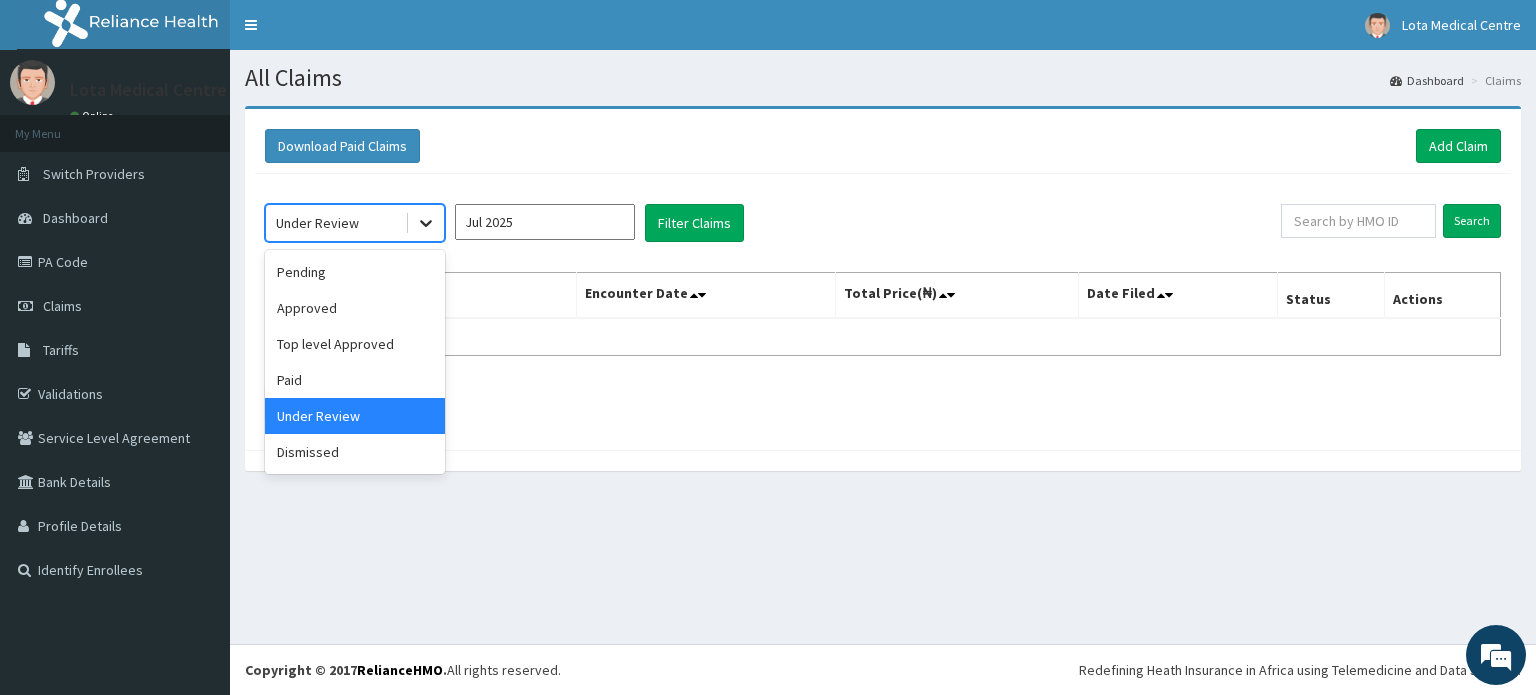 click at bounding box center [426, 223] 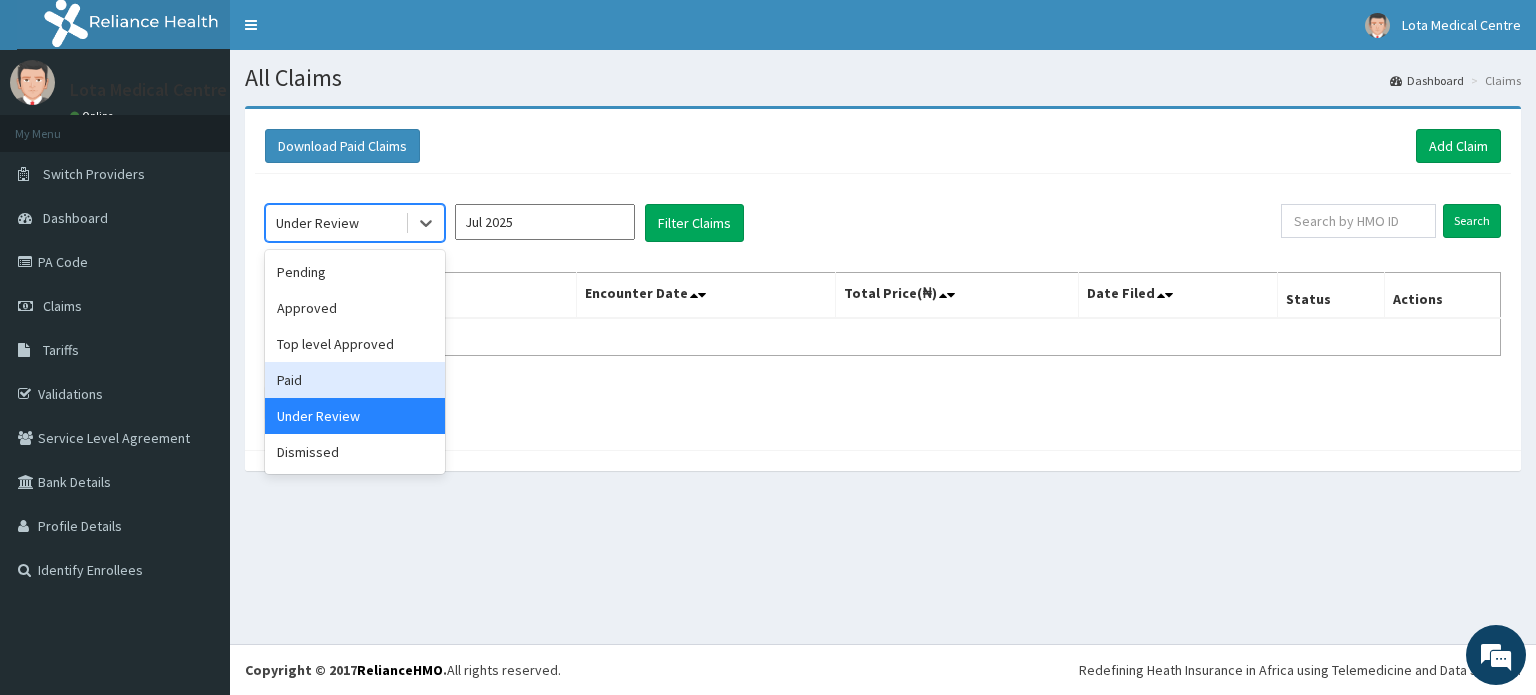 click on "Paid" at bounding box center (355, 380) 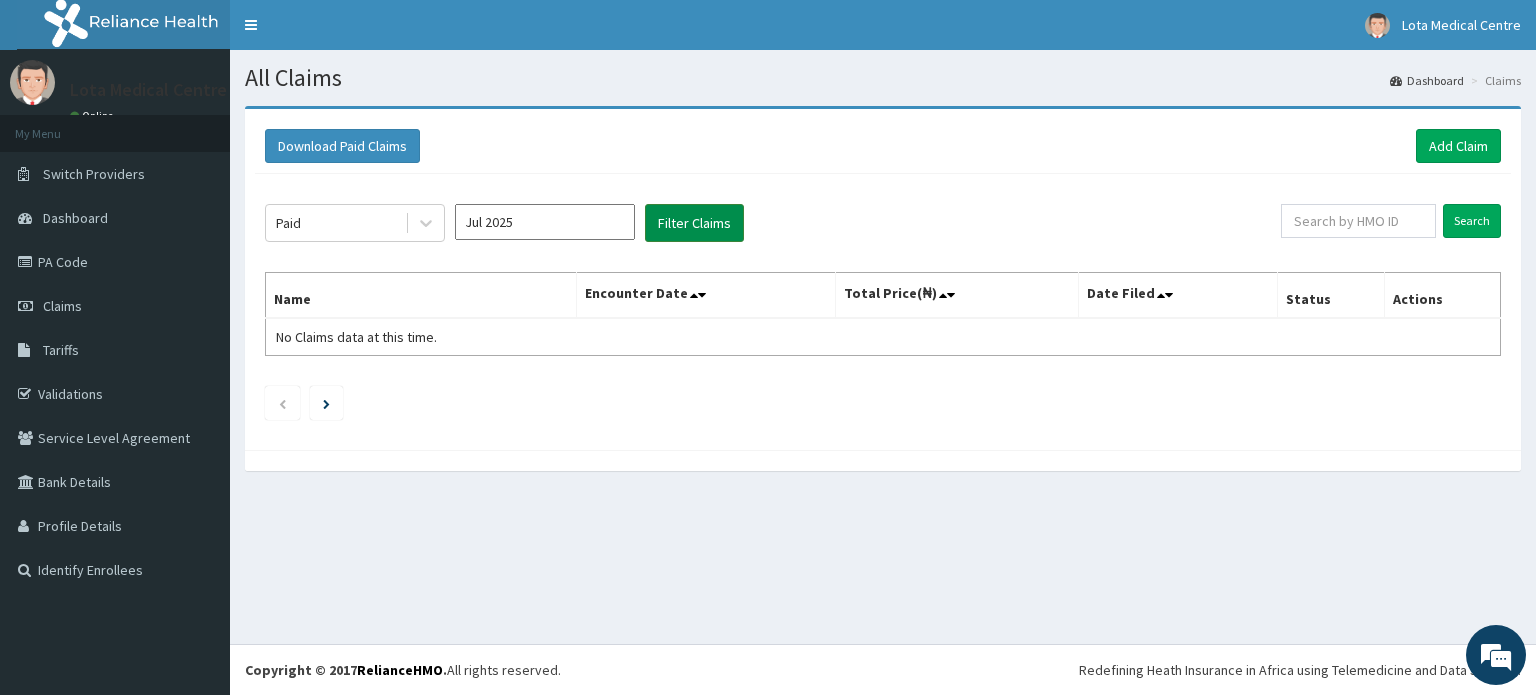 click on "Filter Claims" at bounding box center [694, 223] 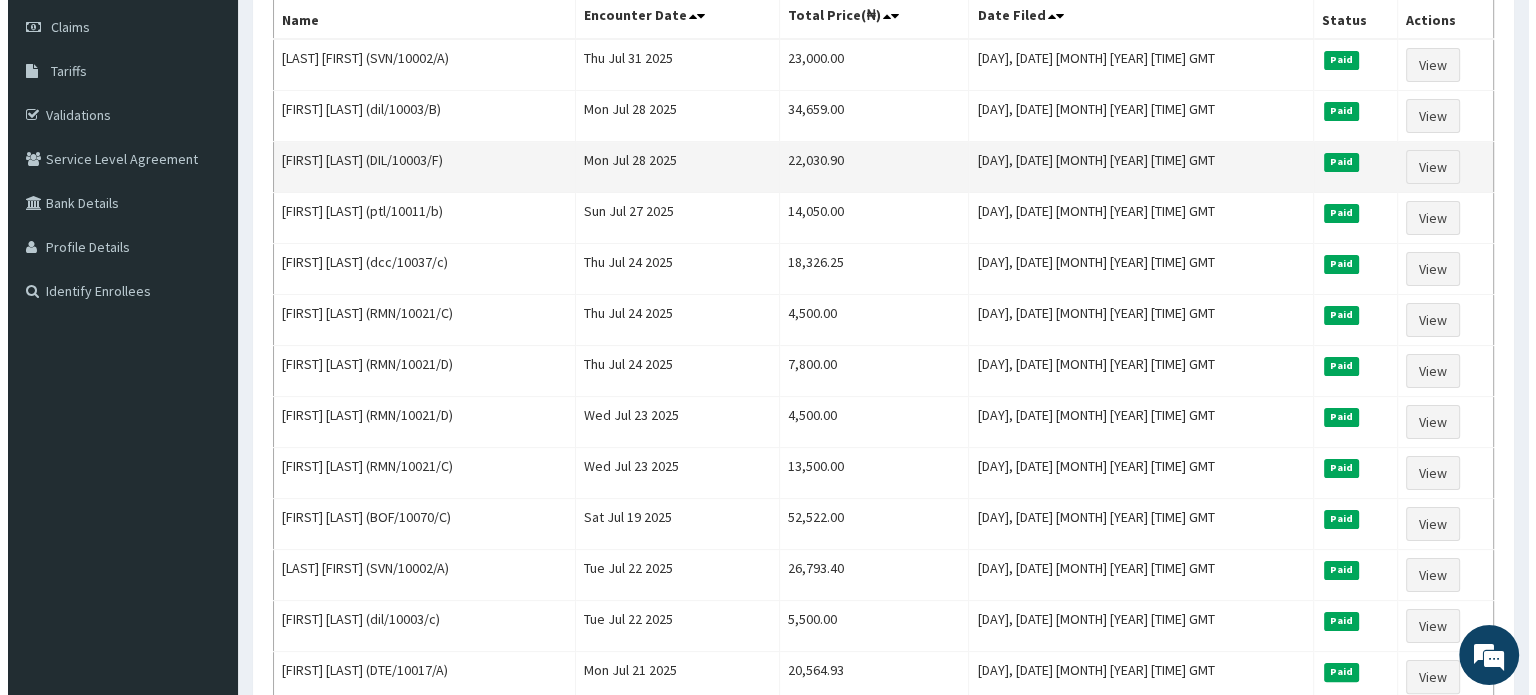 scroll, scrollTop: 0, scrollLeft: 0, axis: both 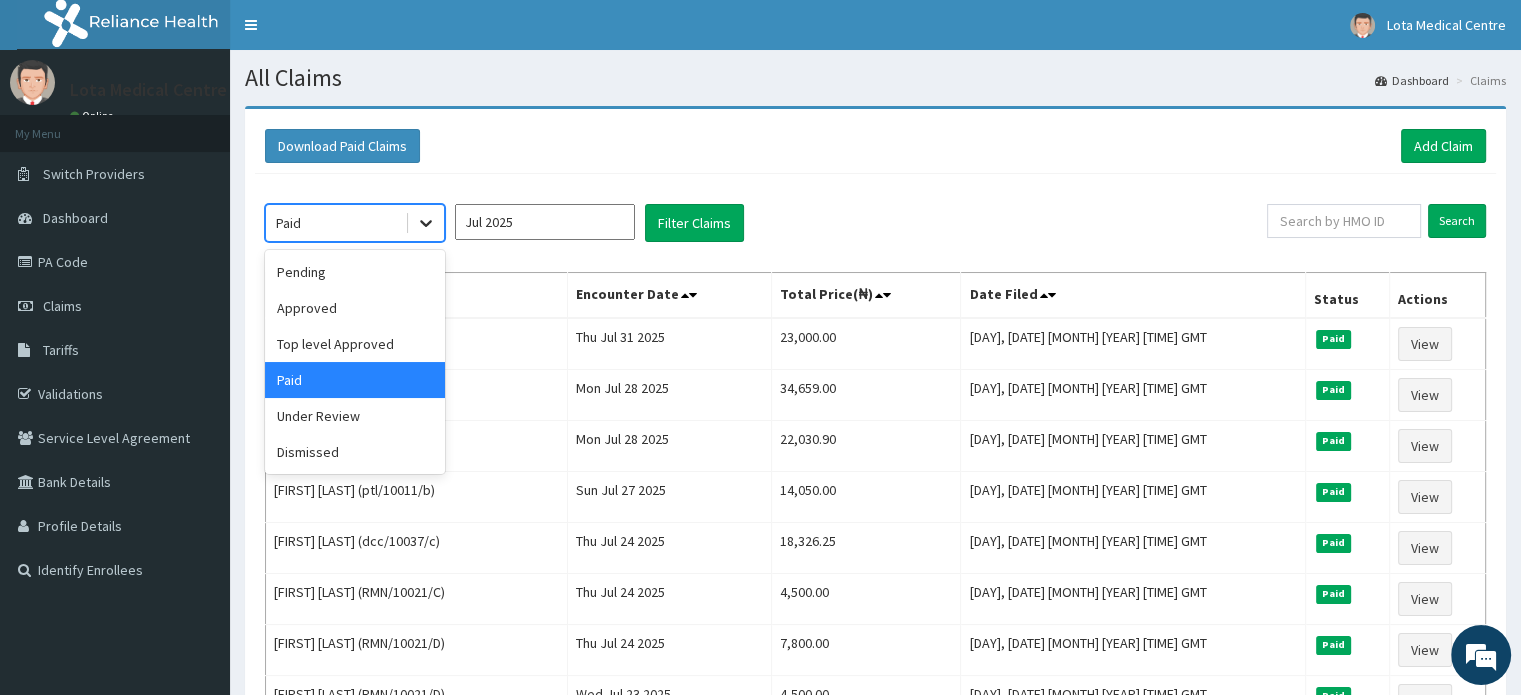 click 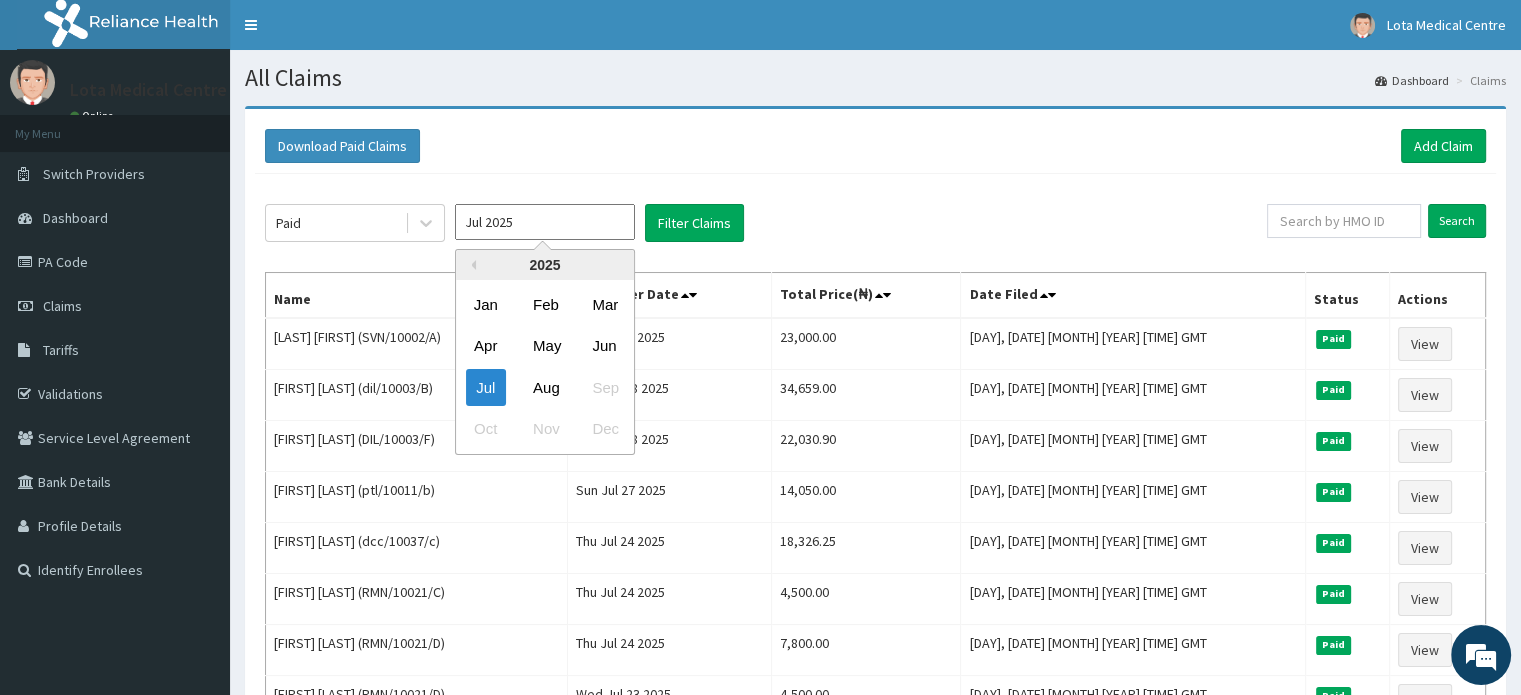 click on "Jul 2025" at bounding box center [545, 222] 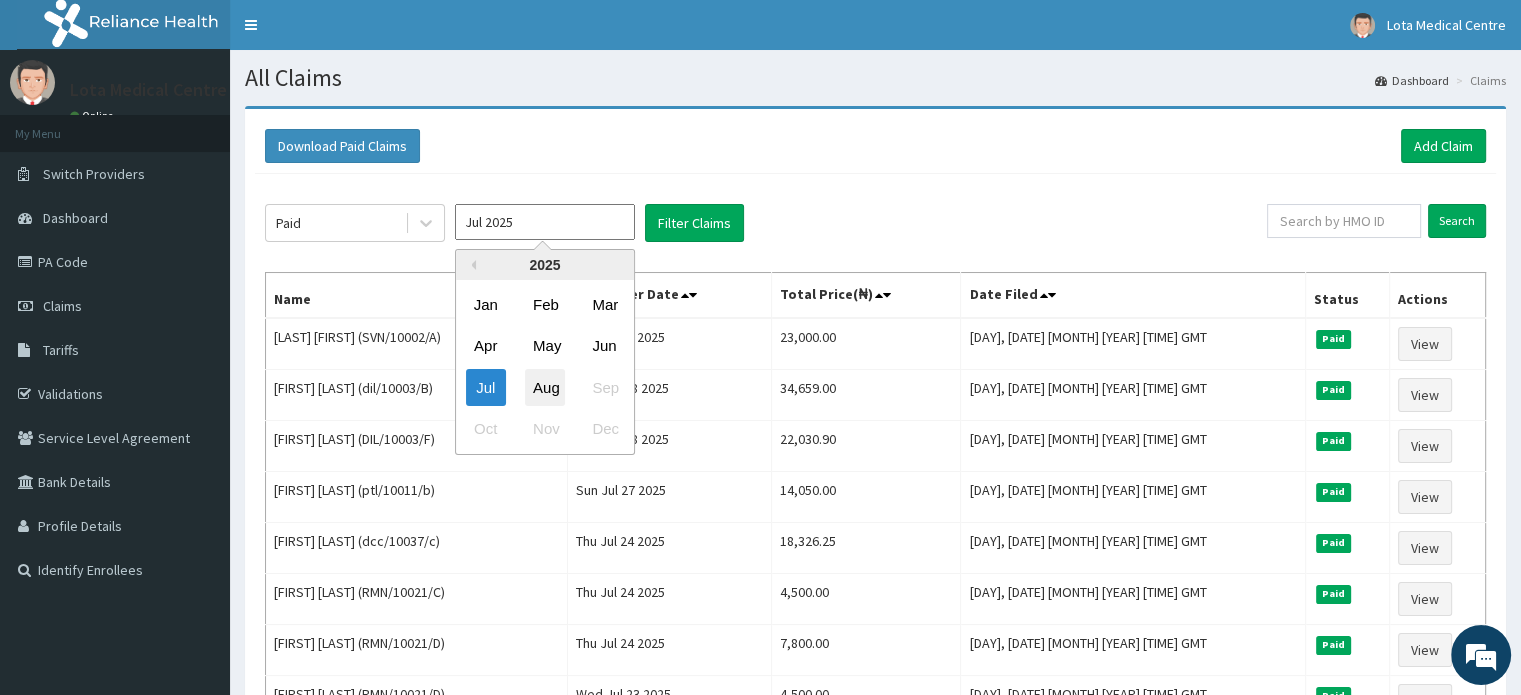 click on "Aug" at bounding box center [545, 387] 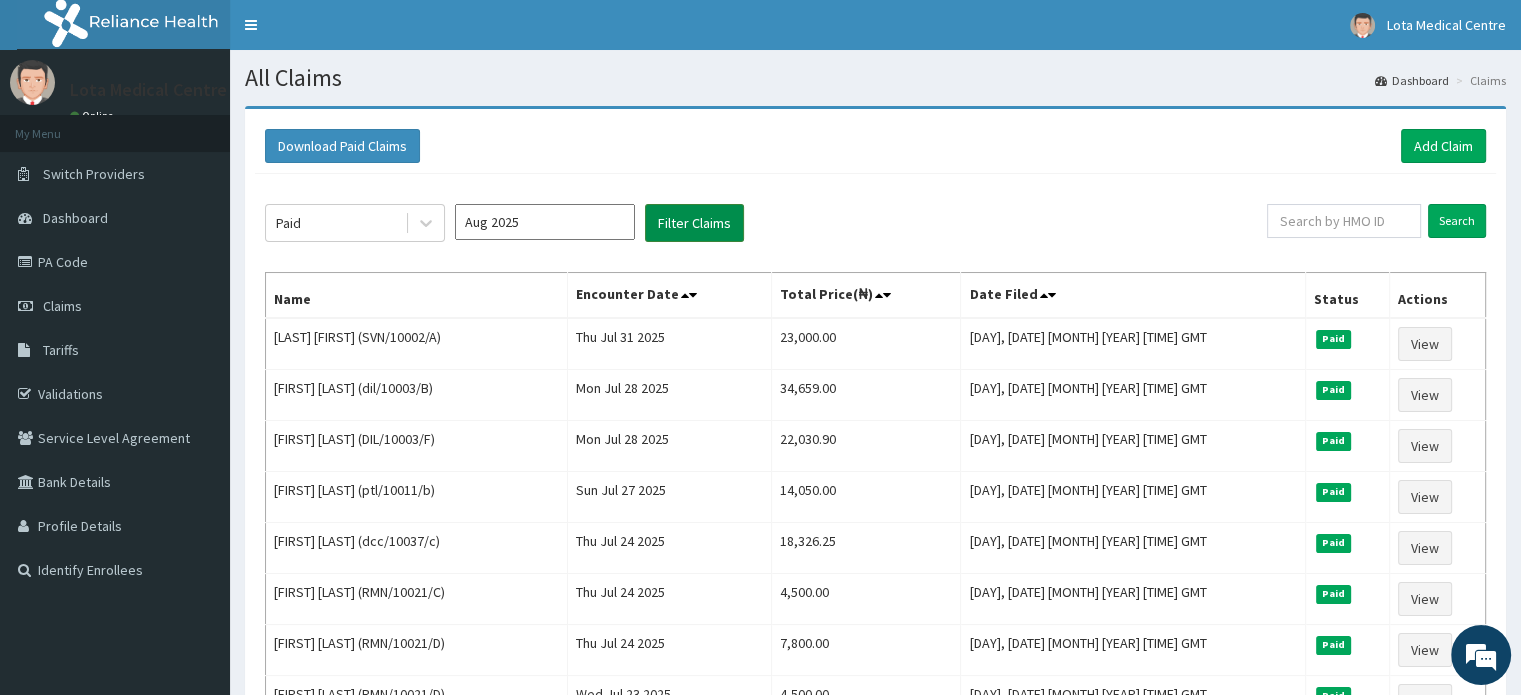 click on "Filter Claims" at bounding box center (694, 223) 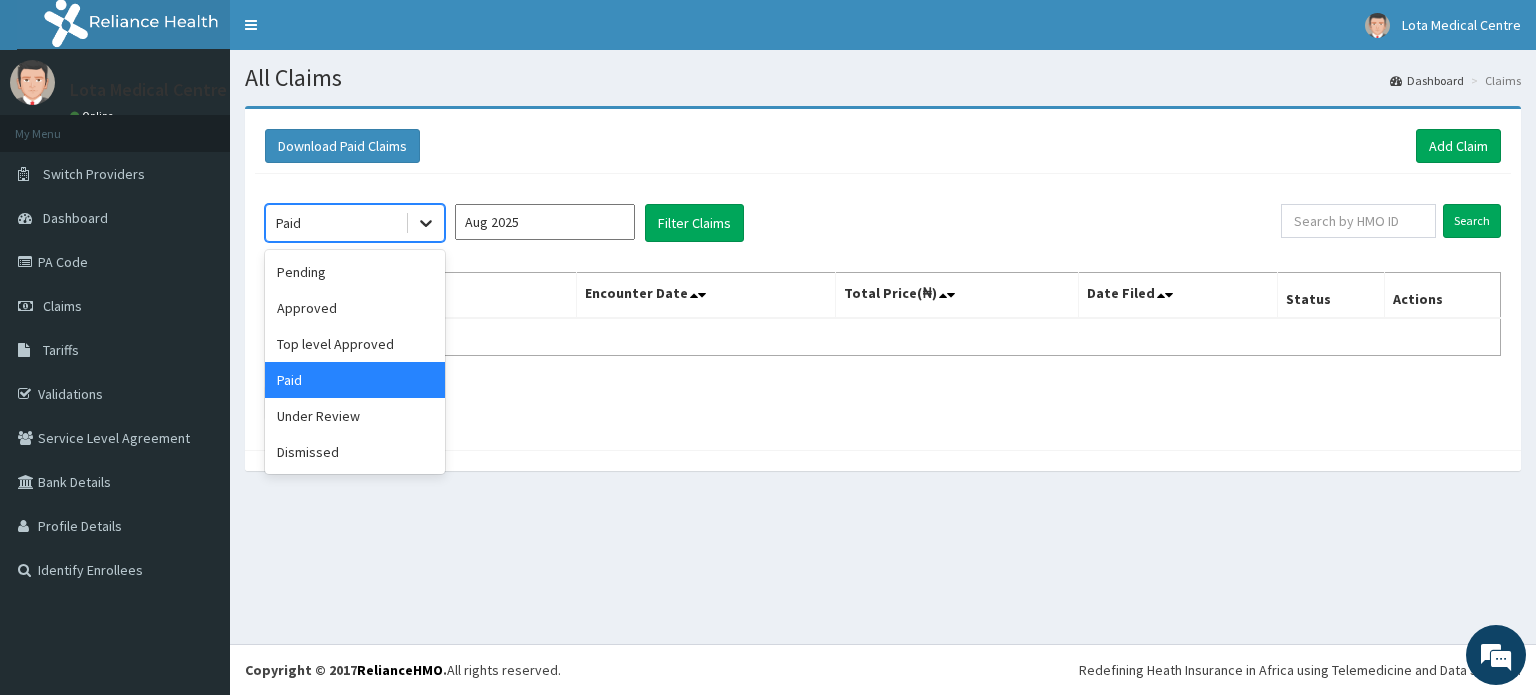 click at bounding box center [426, 223] 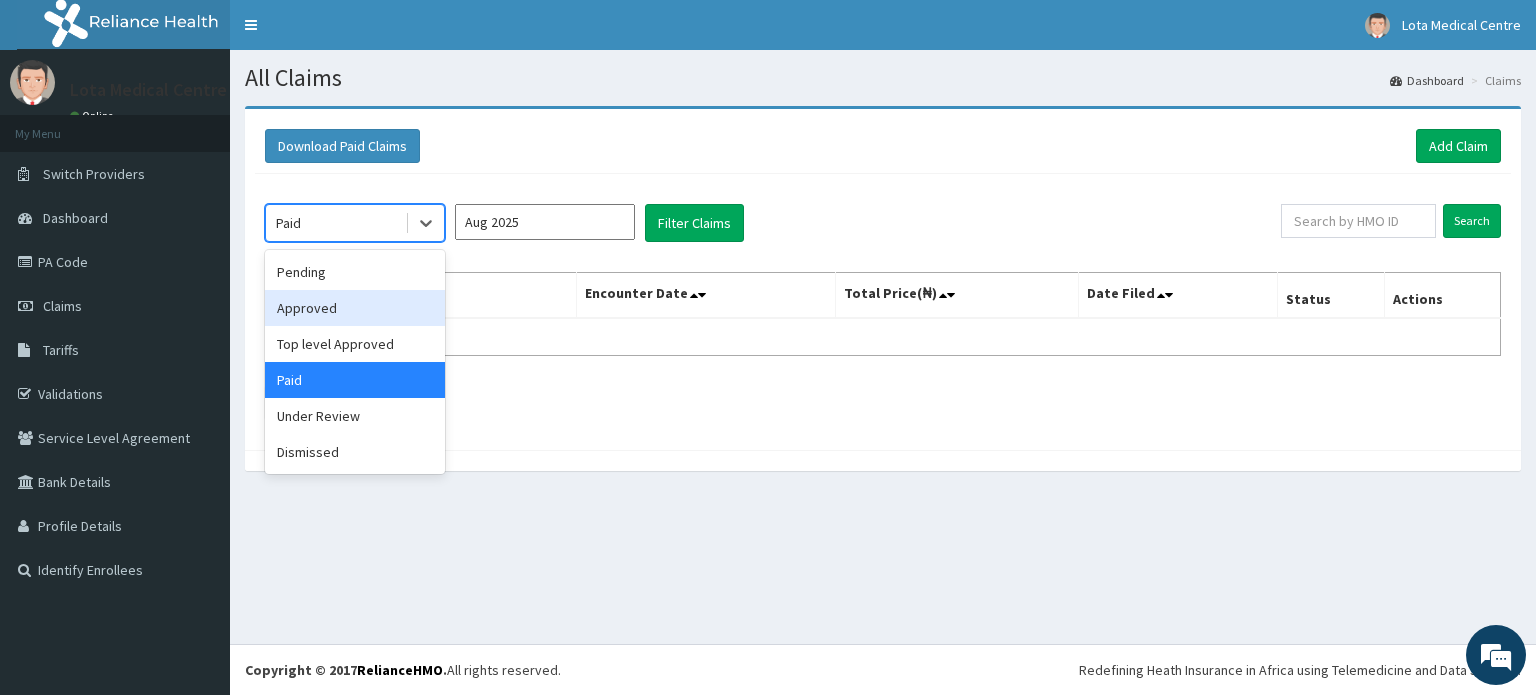 click on "Approved" at bounding box center [355, 308] 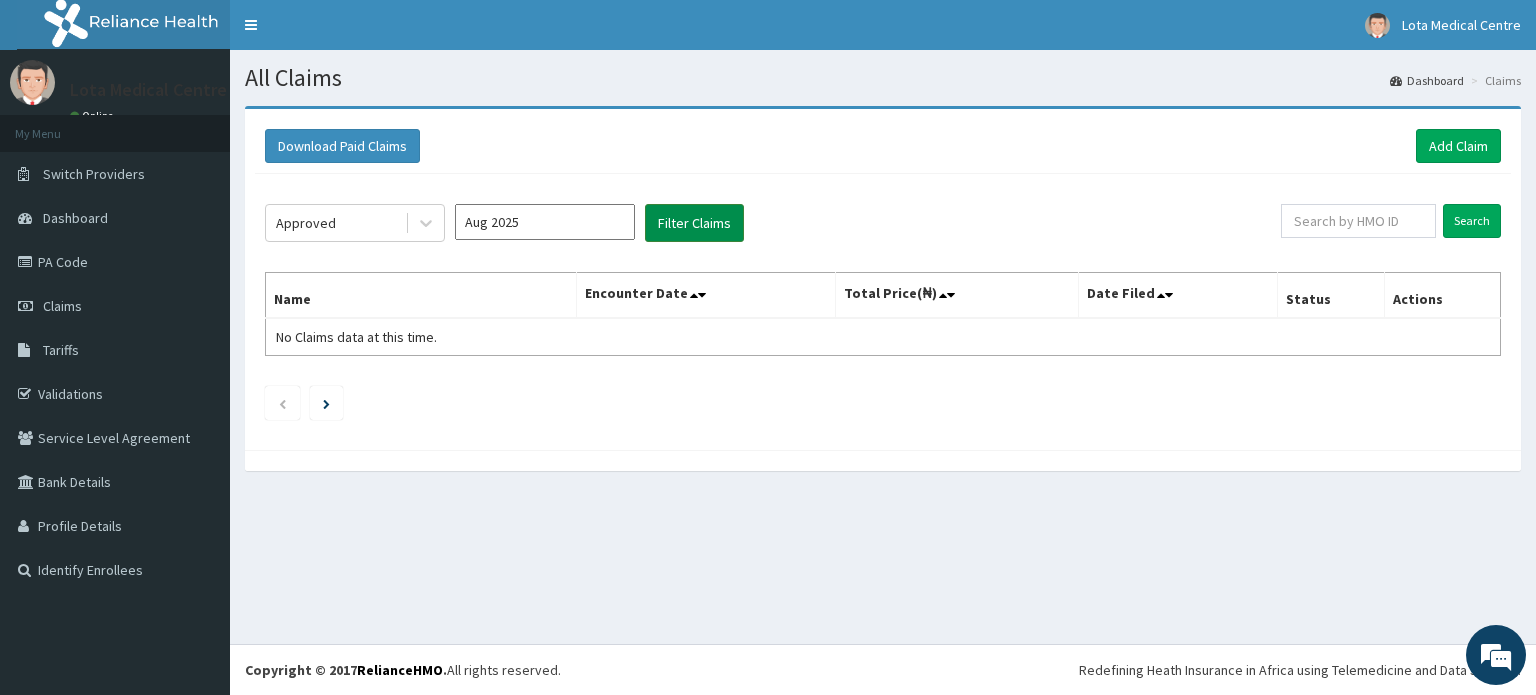 click on "Filter Claims" at bounding box center (694, 223) 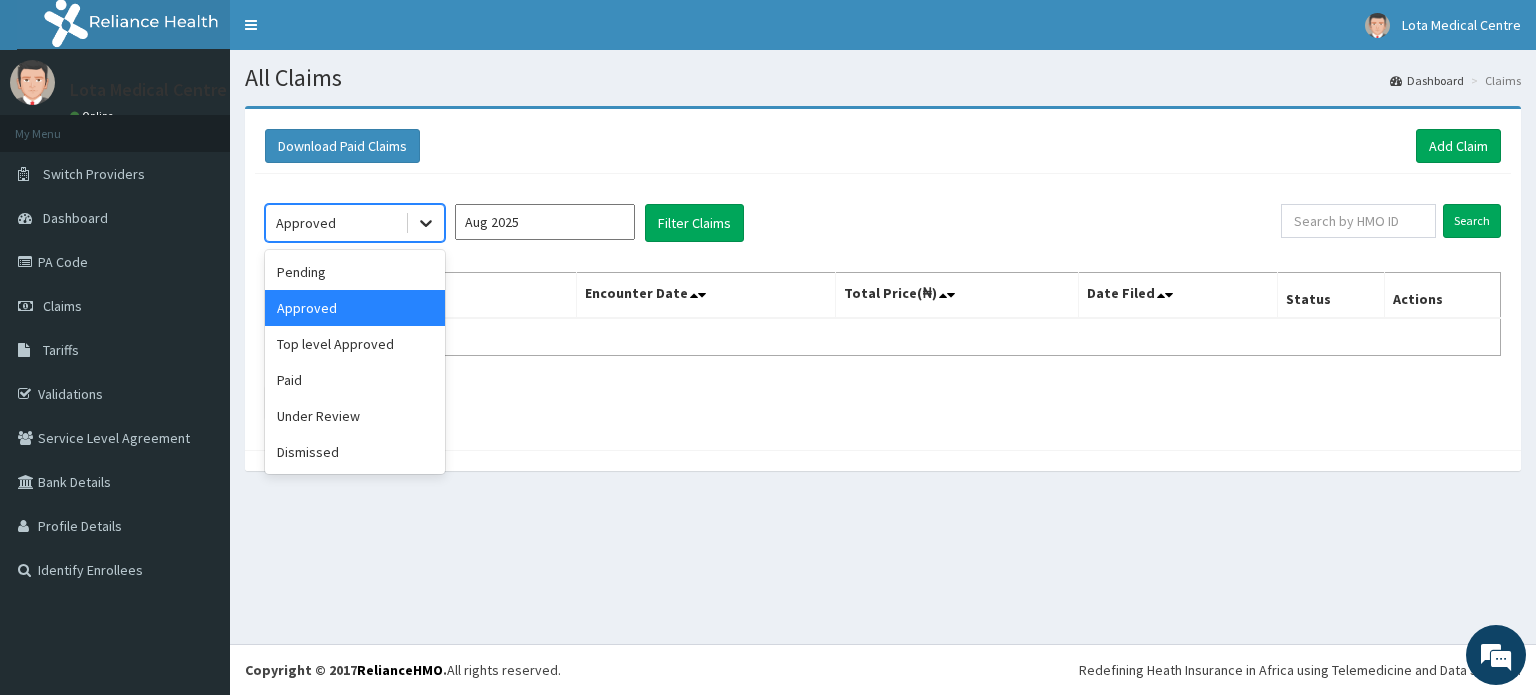 click 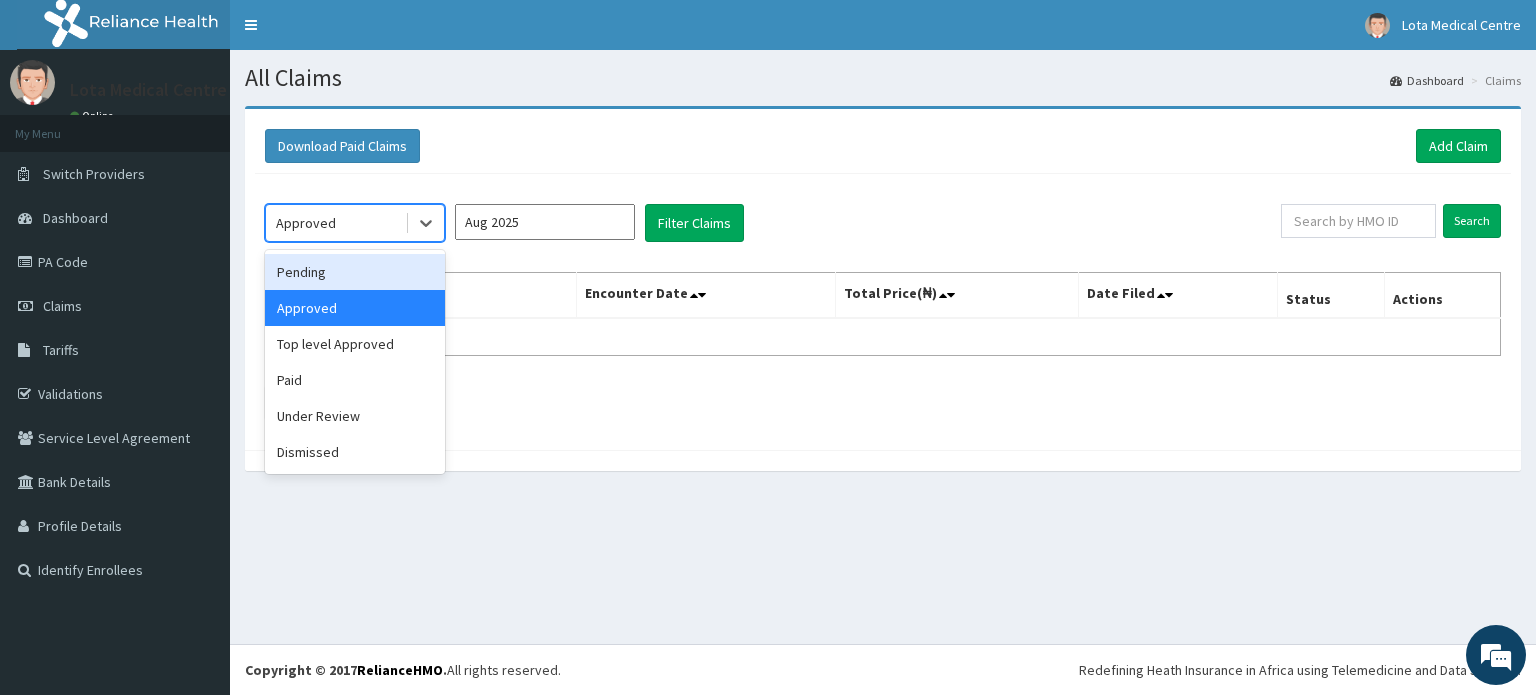click on "Pending" at bounding box center [355, 272] 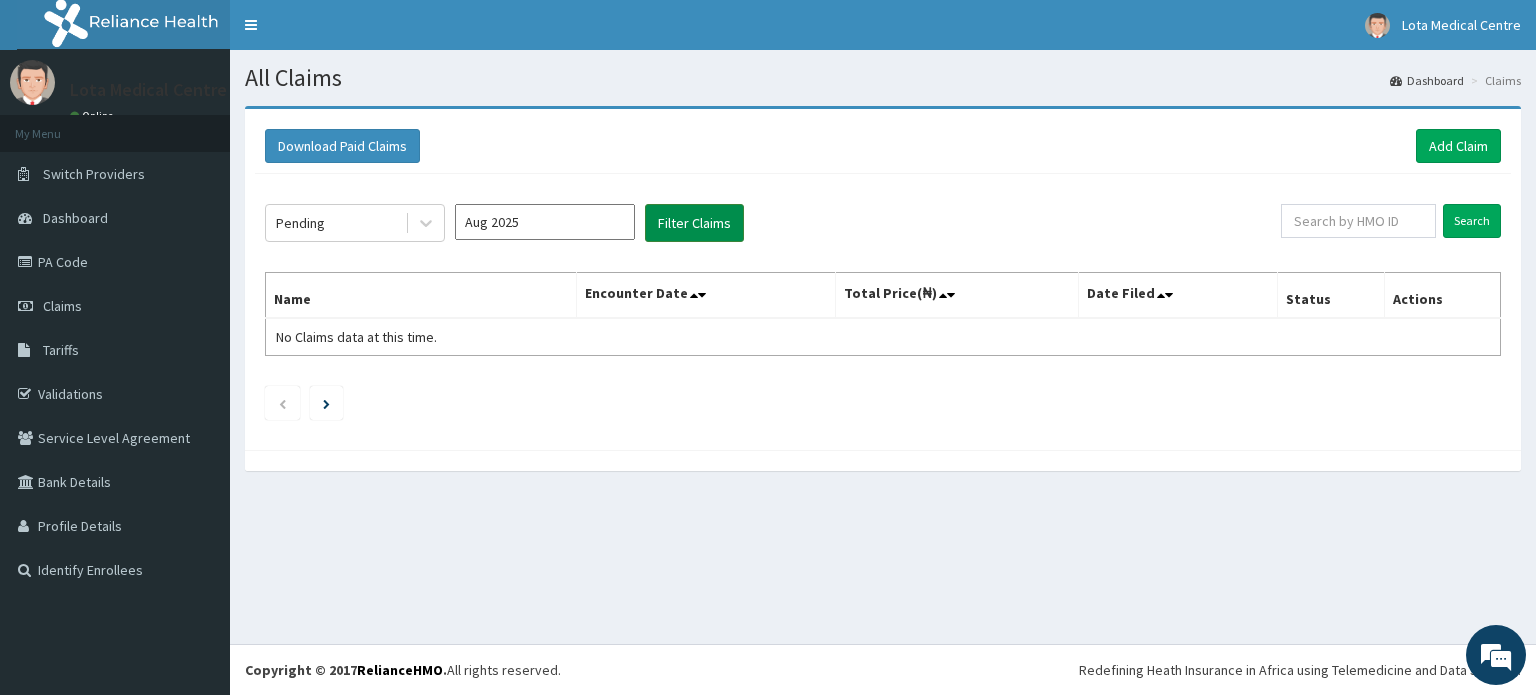 click on "Filter Claims" at bounding box center [694, 223] 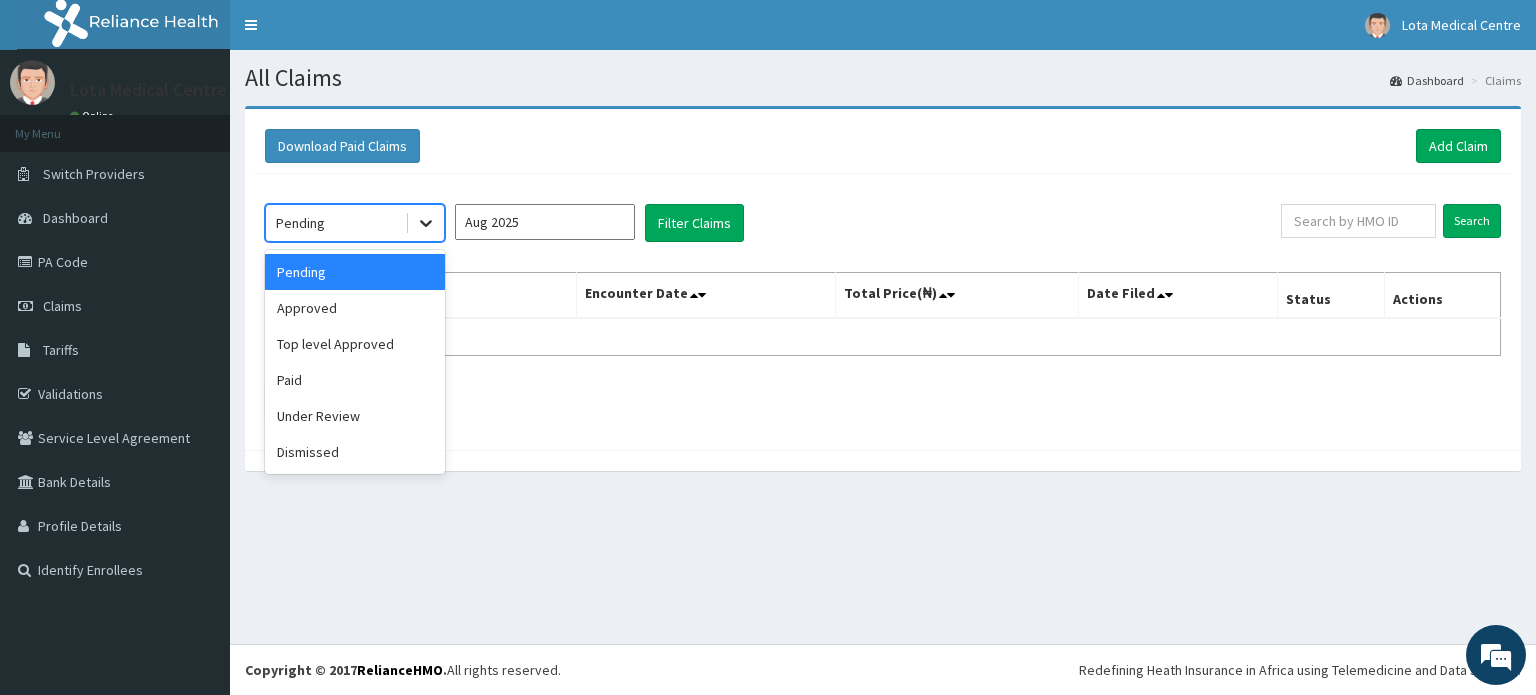 click at bounding box center [426, 223] 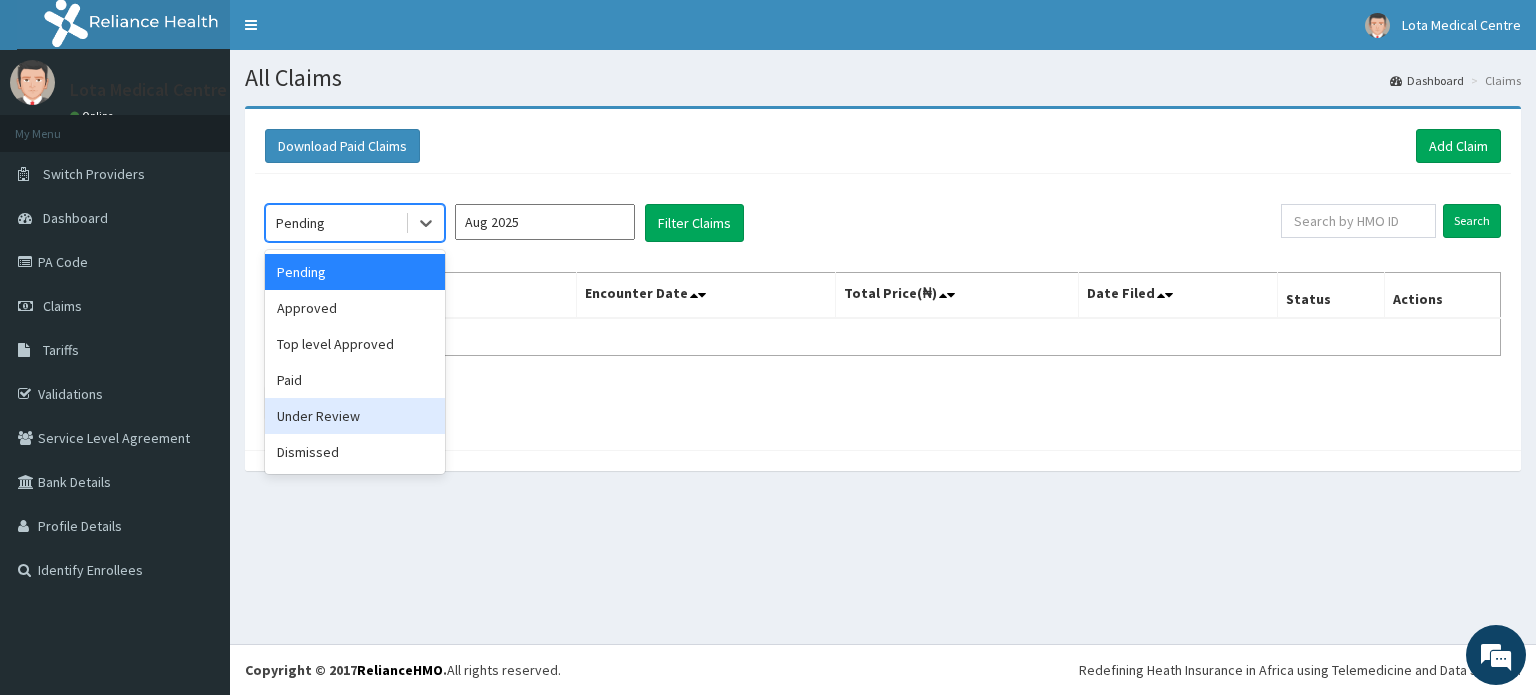 click on "Under Review" at bounding box center [355, 416] 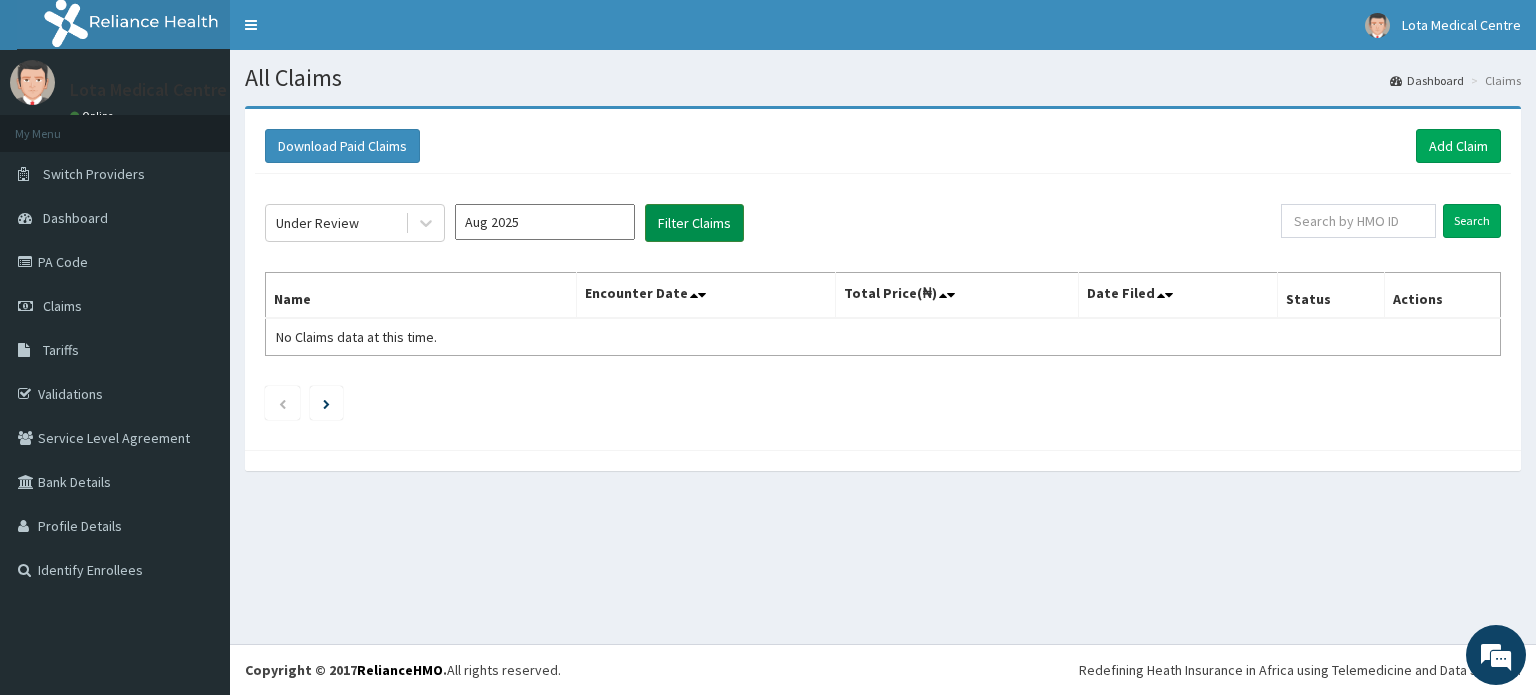 click on "Filter Claims" at bounding box center [694, 223] 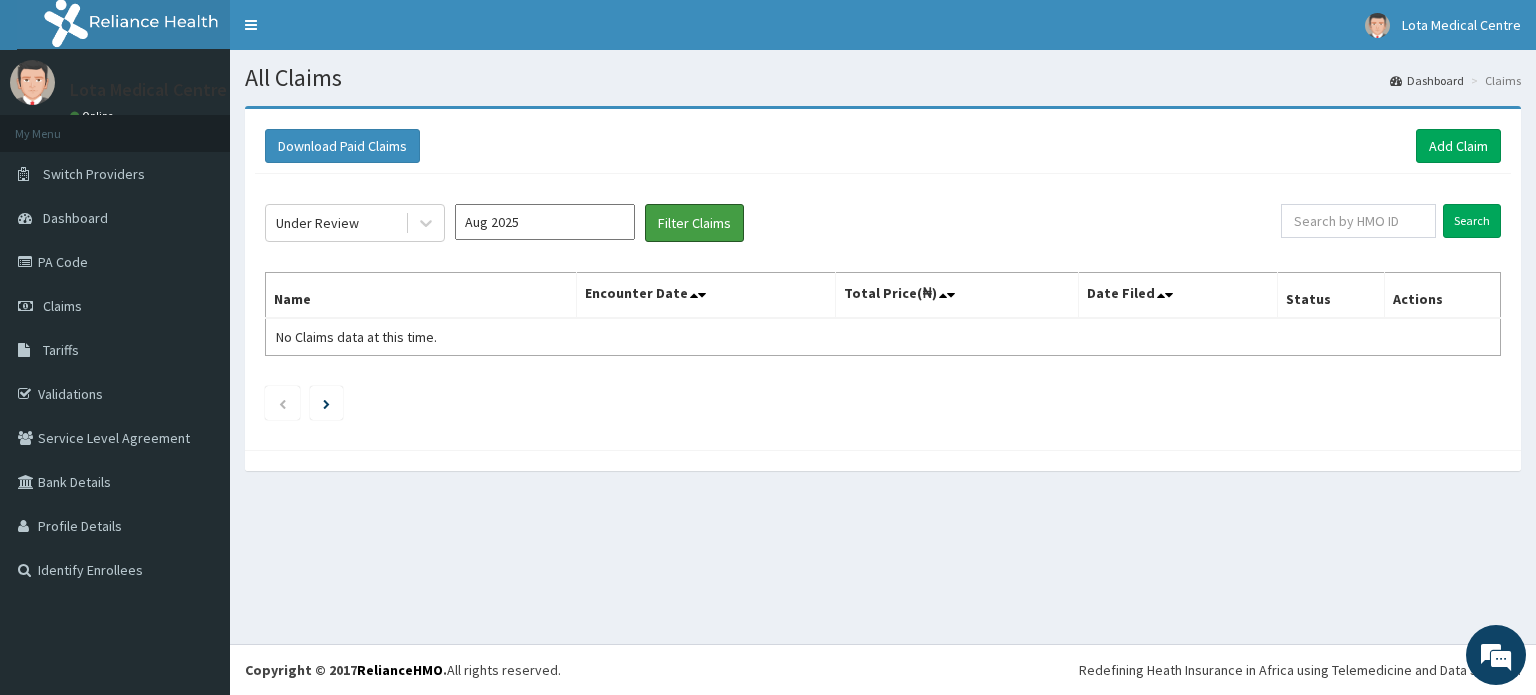 drag, startPoint x: 672, startPoint y: 221, endPoint x: 577, endPoint y: 228, distance: 95.257545 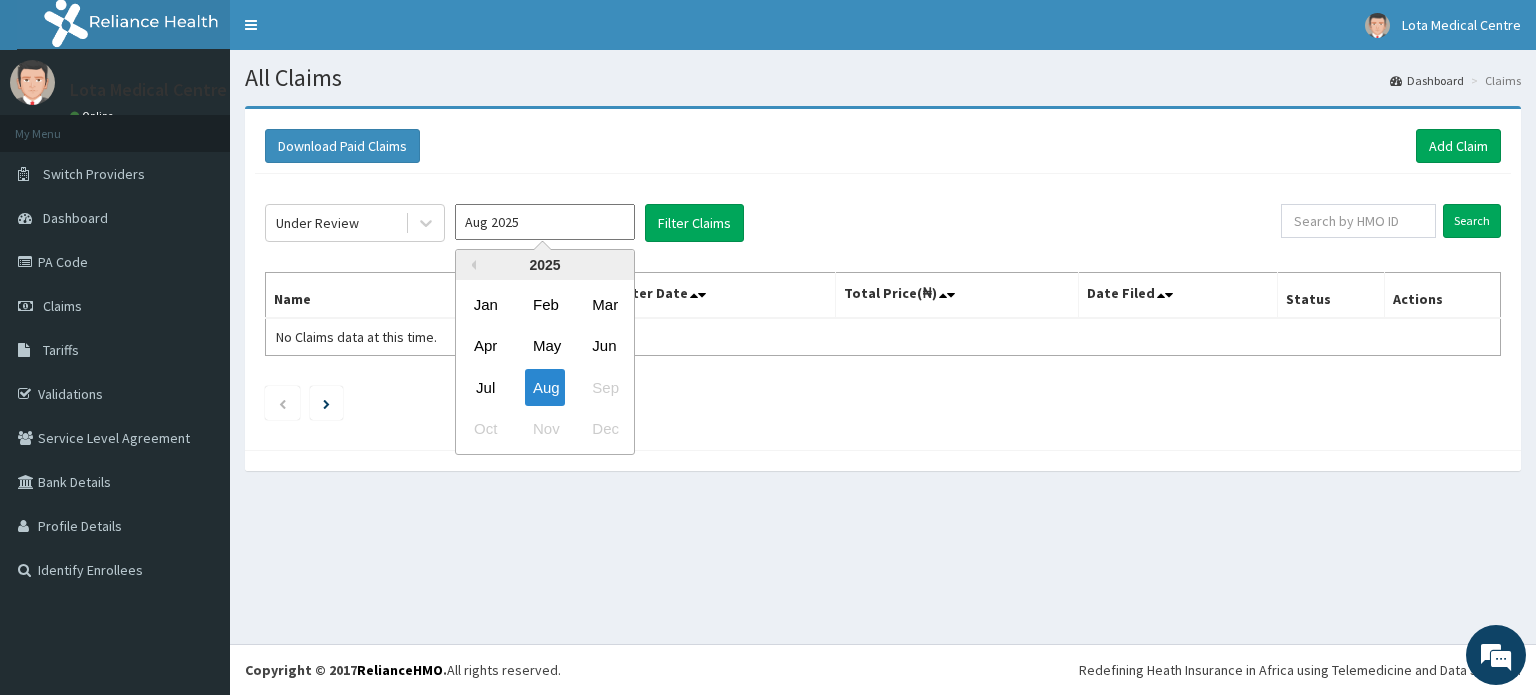click on "Aug 2025" at bounding box center [545, 222] 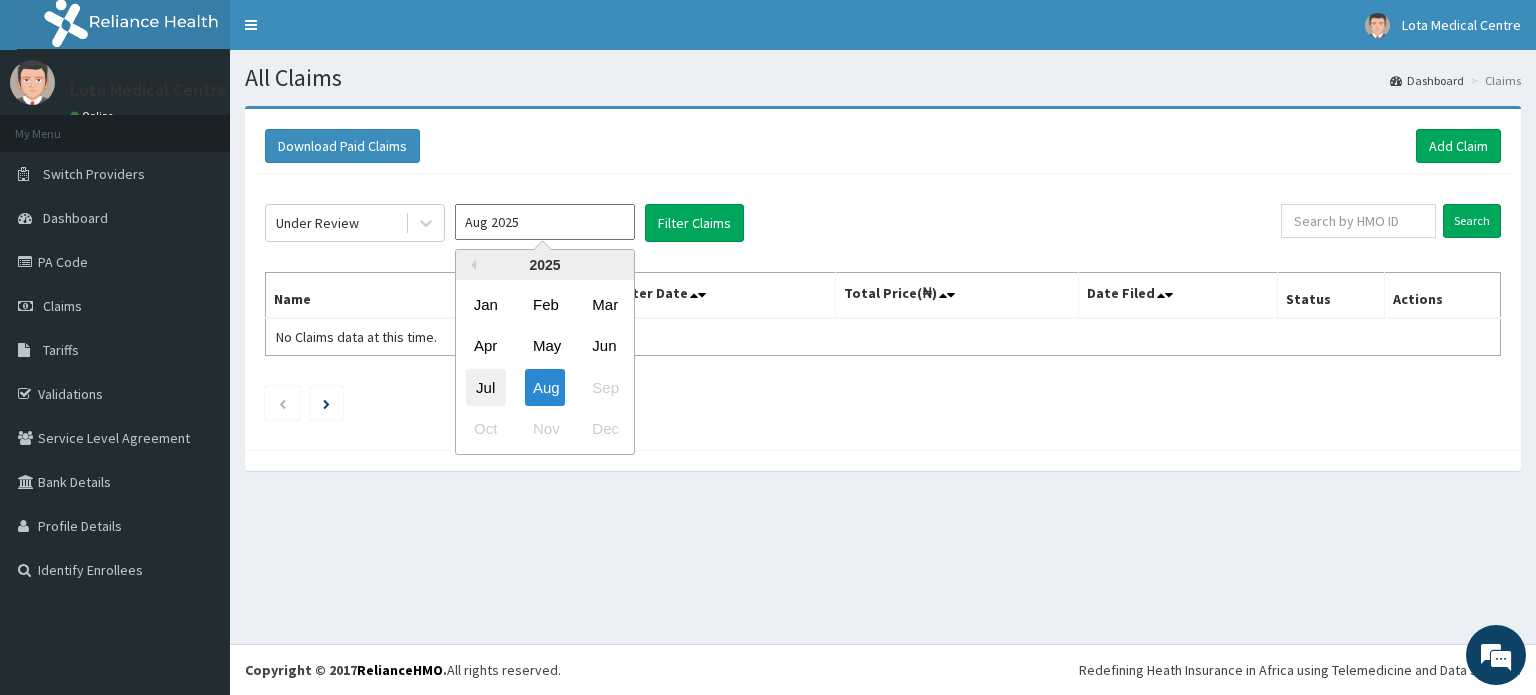 click on "Jul" at bounding box center [486, 387] 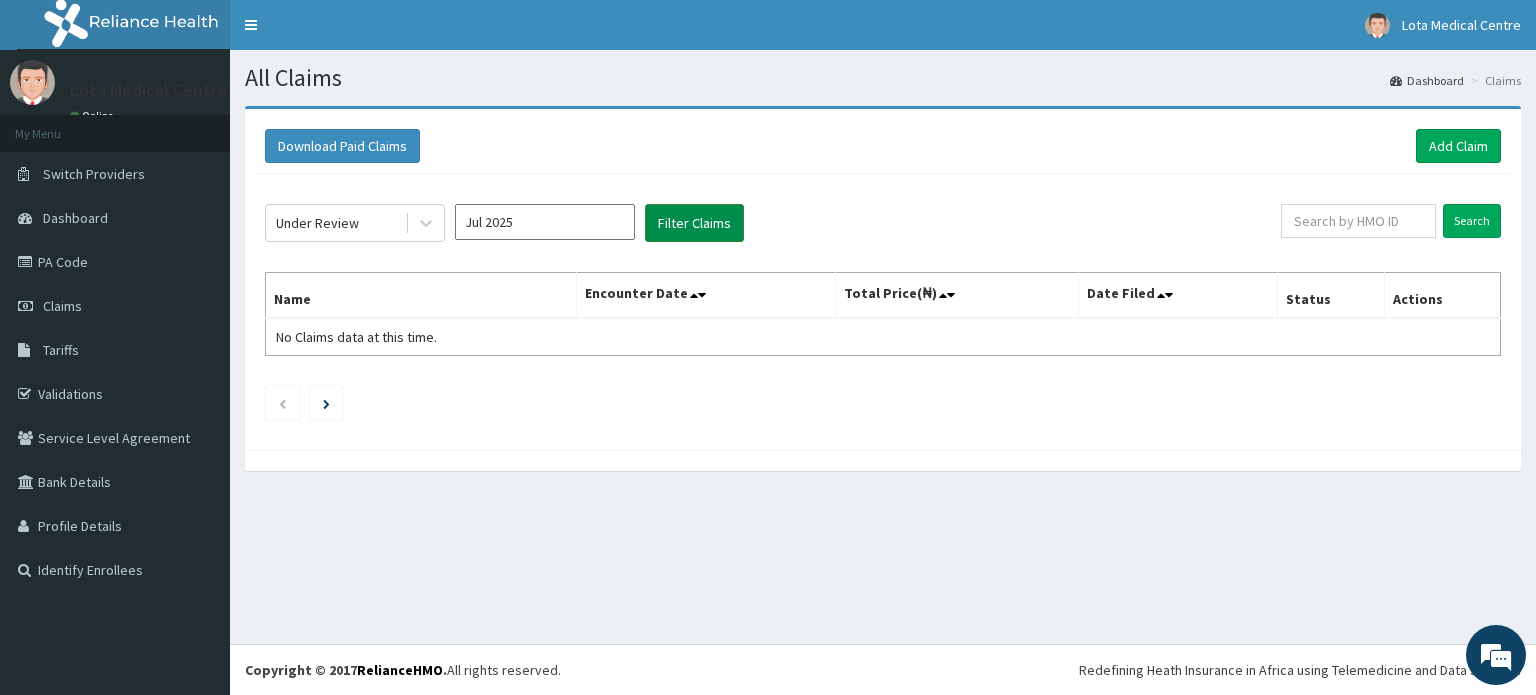 click on "Filter Claims" at bounding box center (694, 223) 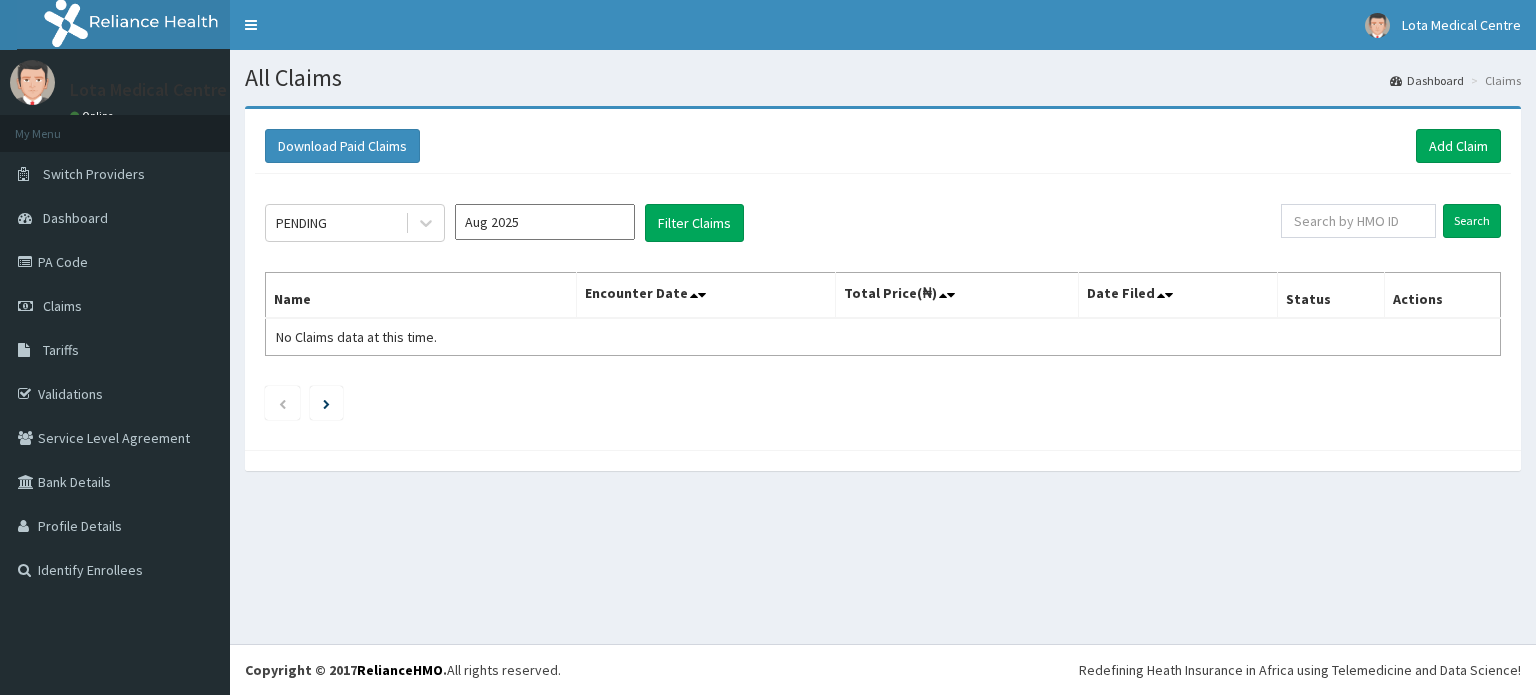 scroll, scrollTop: 0, scrollLeft: 0, axis: both 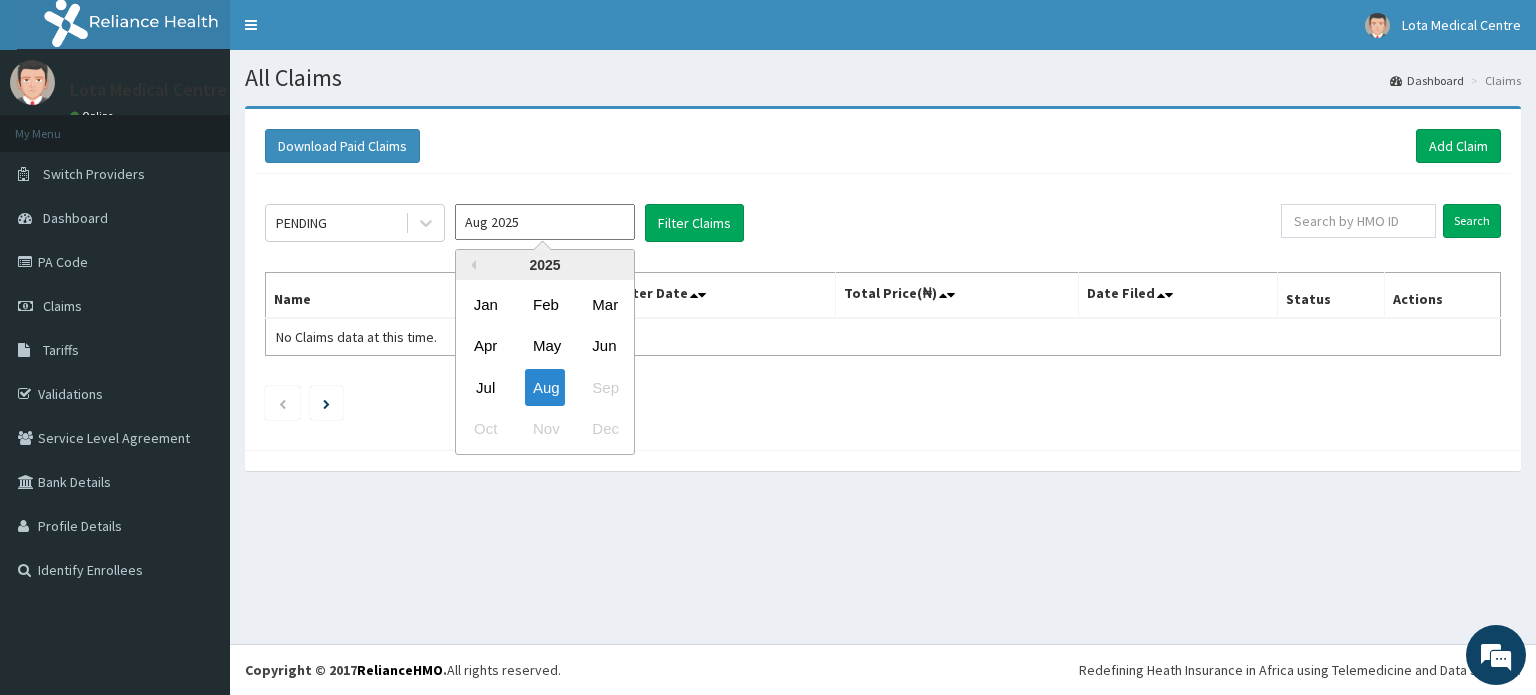 click on "Aug 2025" at bounding box center (545, 222) 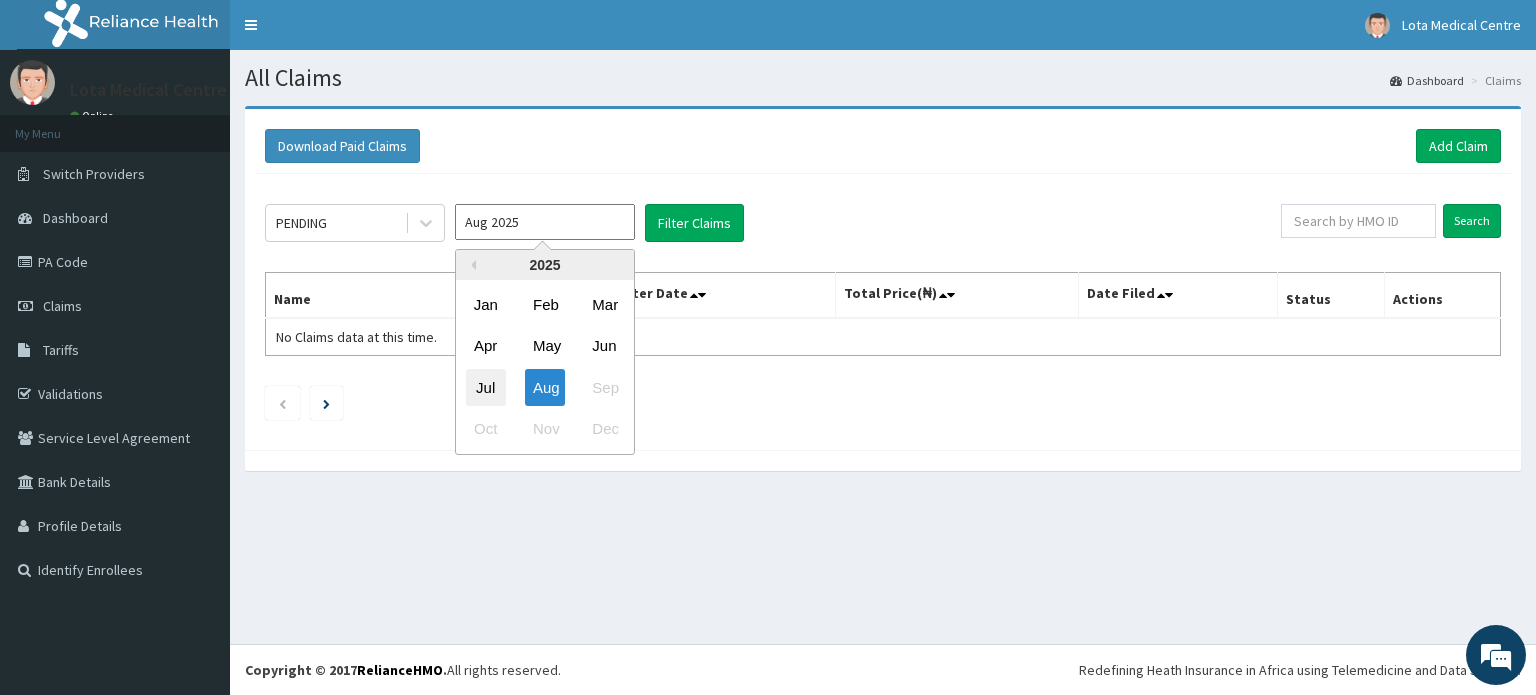 click on "Jul" at bounding box center (486, 387) 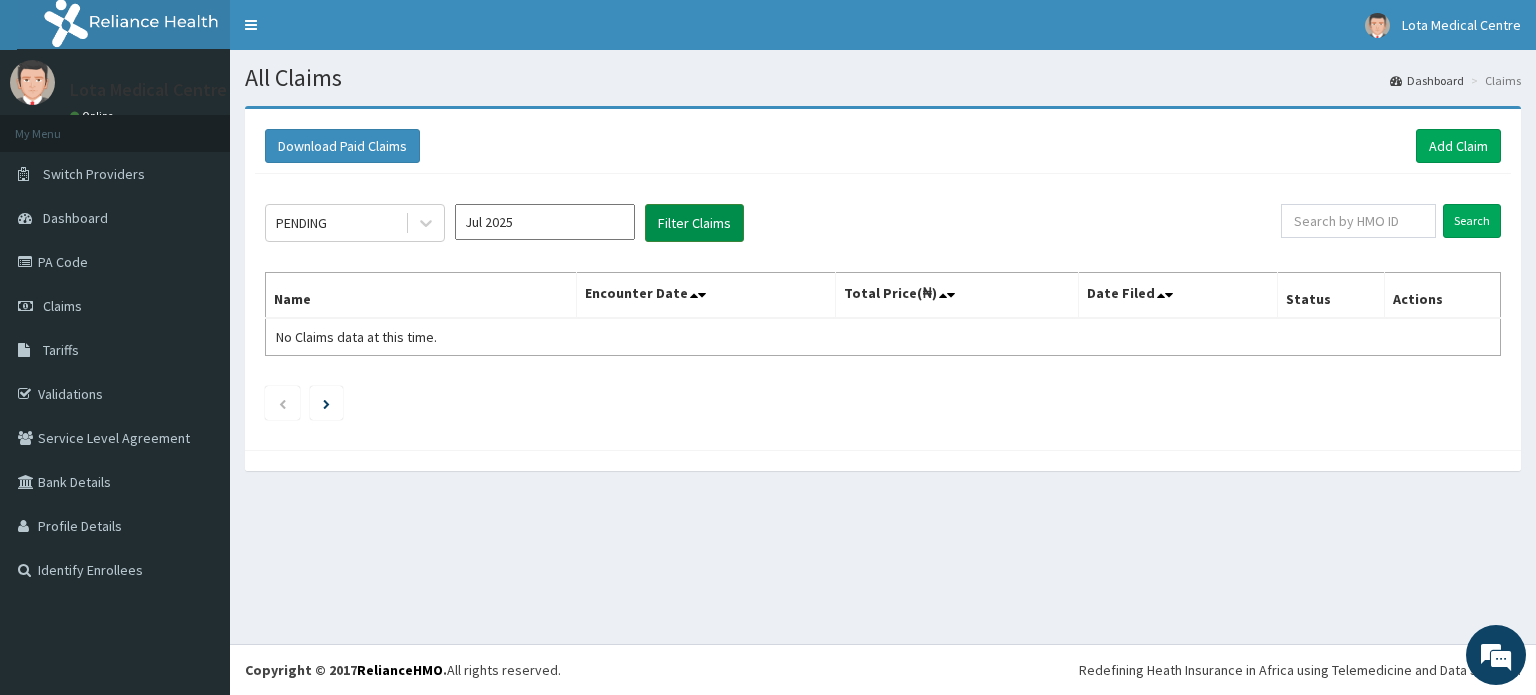 click on "Filter Claims" at bounding box center [694, 223] 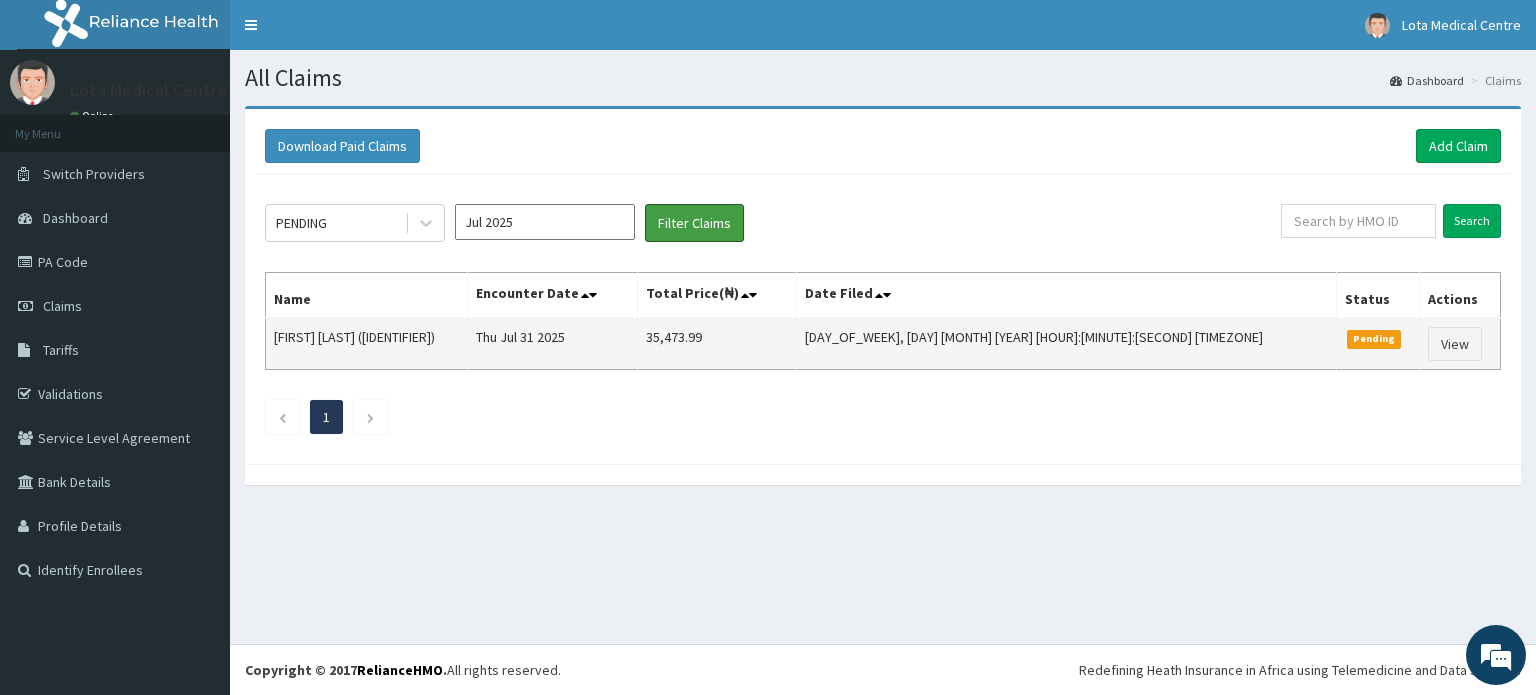 scroll, scrollTop: 0, scrollLeft: 0, axis: both 